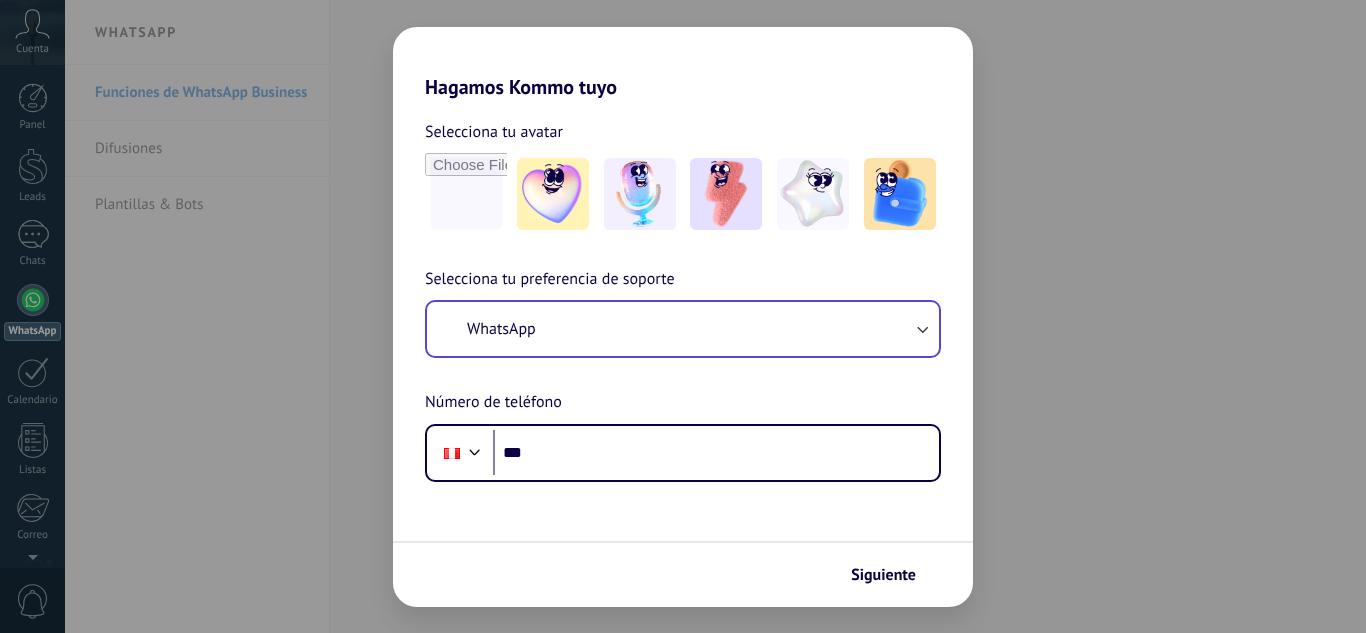 scroll, scrollTop: 0, scrollLeft: 0, axis: both 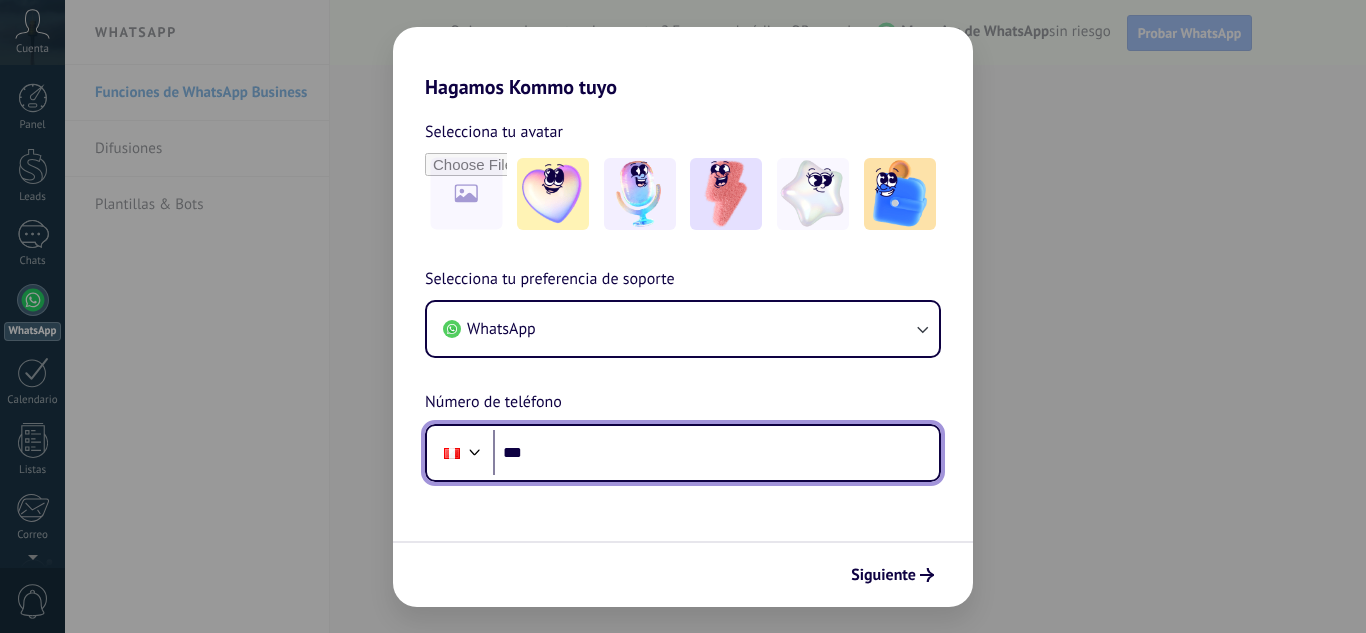click on "***" at bounding box center [716, 453] 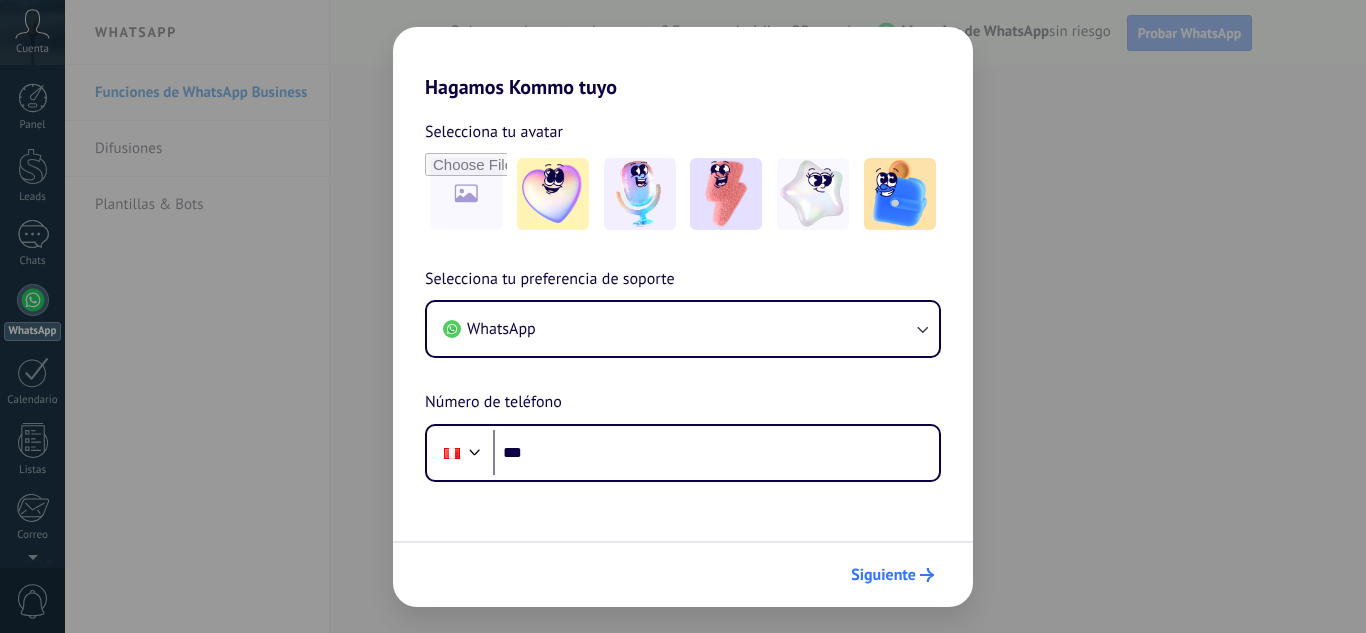 click on "Siguiente" at bounding box center (883, 575) 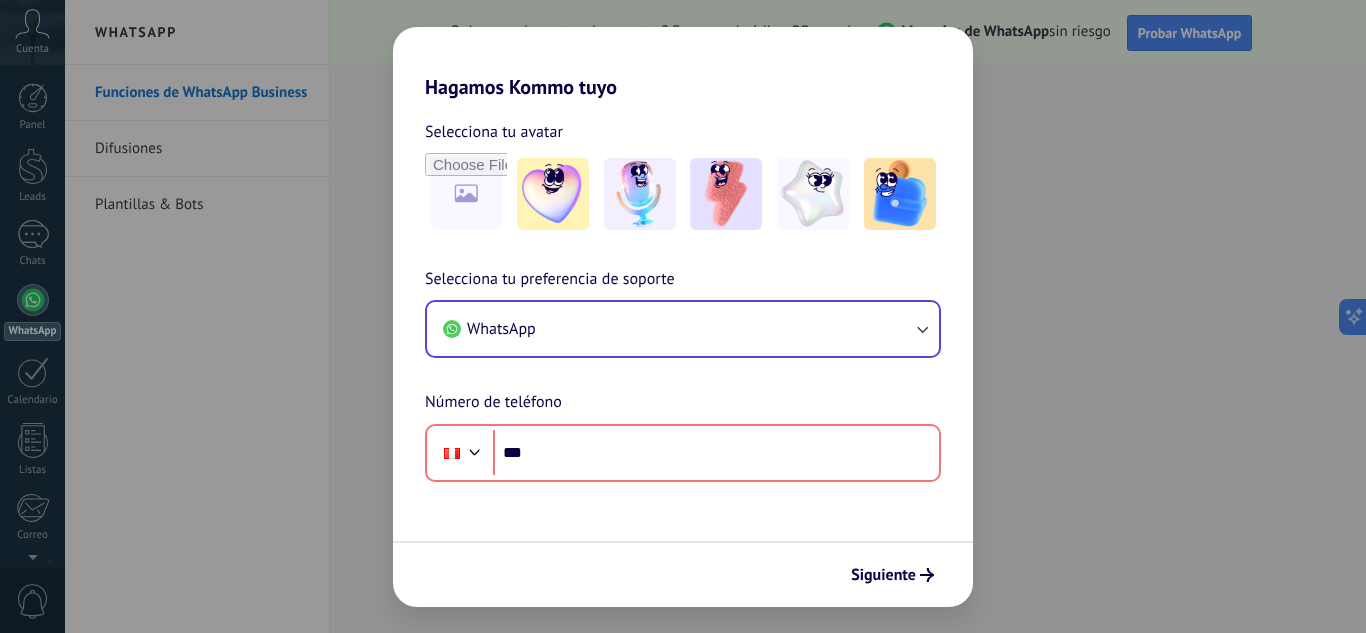drag, startPoint x: 705, startPoint y: 281, endPoint x: 707, endPoint y: 318, distance: 37.054016 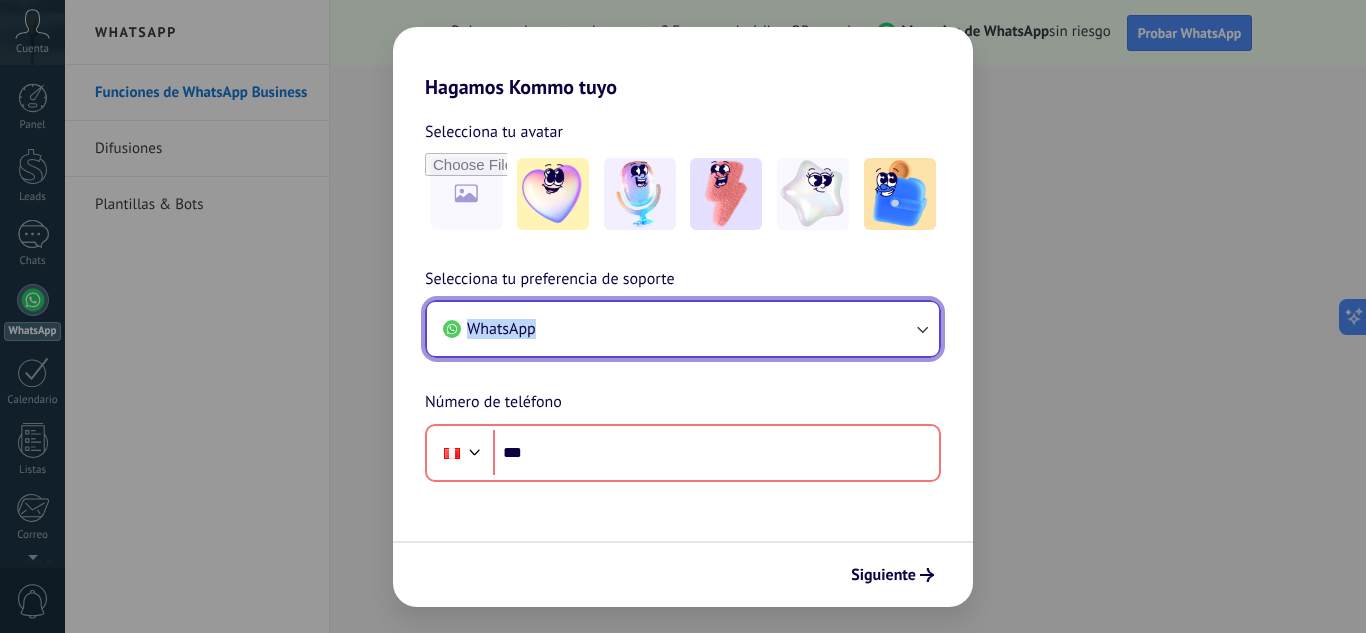 click on "WhatsApp" at bounding box center (683, 329) 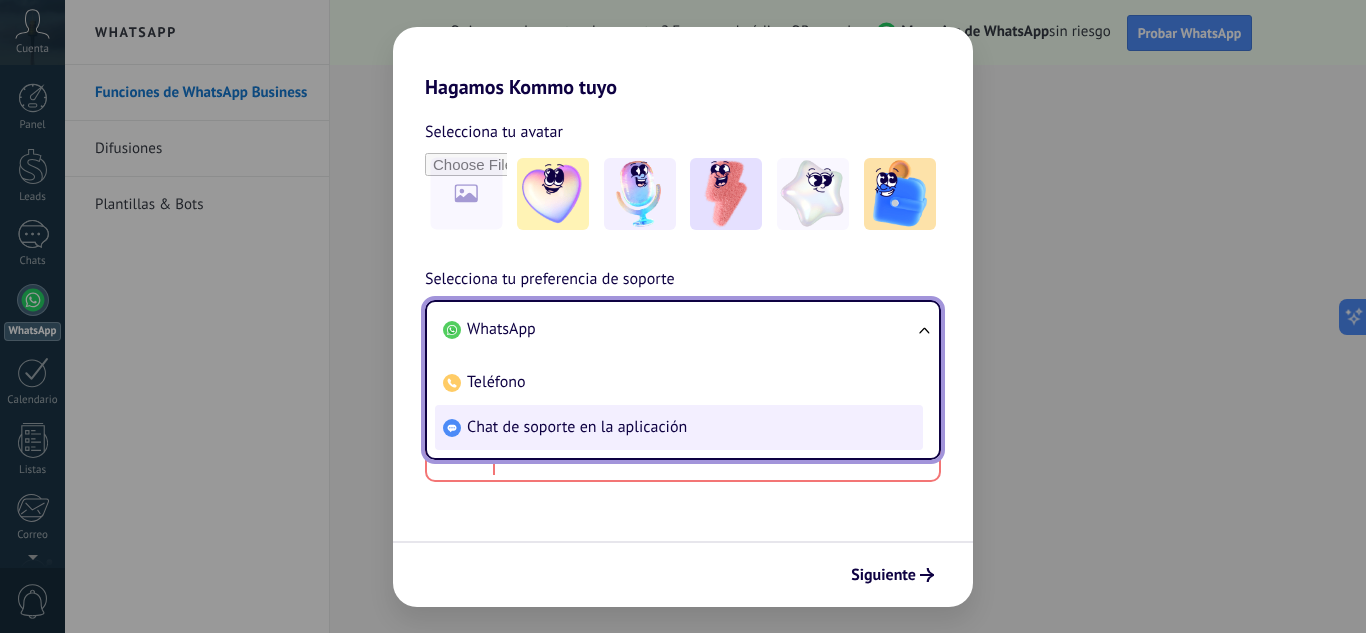 click on "Chat de soporte en la aplicación" at bounding box center [501, 329] 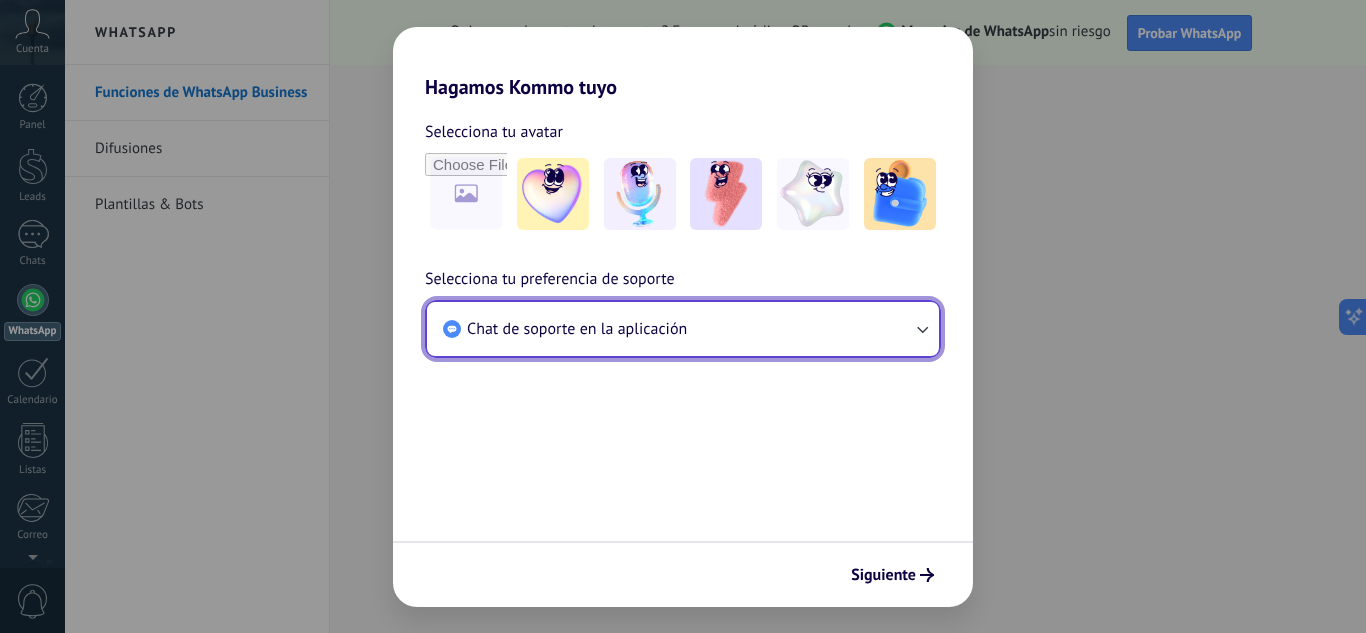 click on "Chat de soporte en la aplicación" at bounding box center [683, 329] 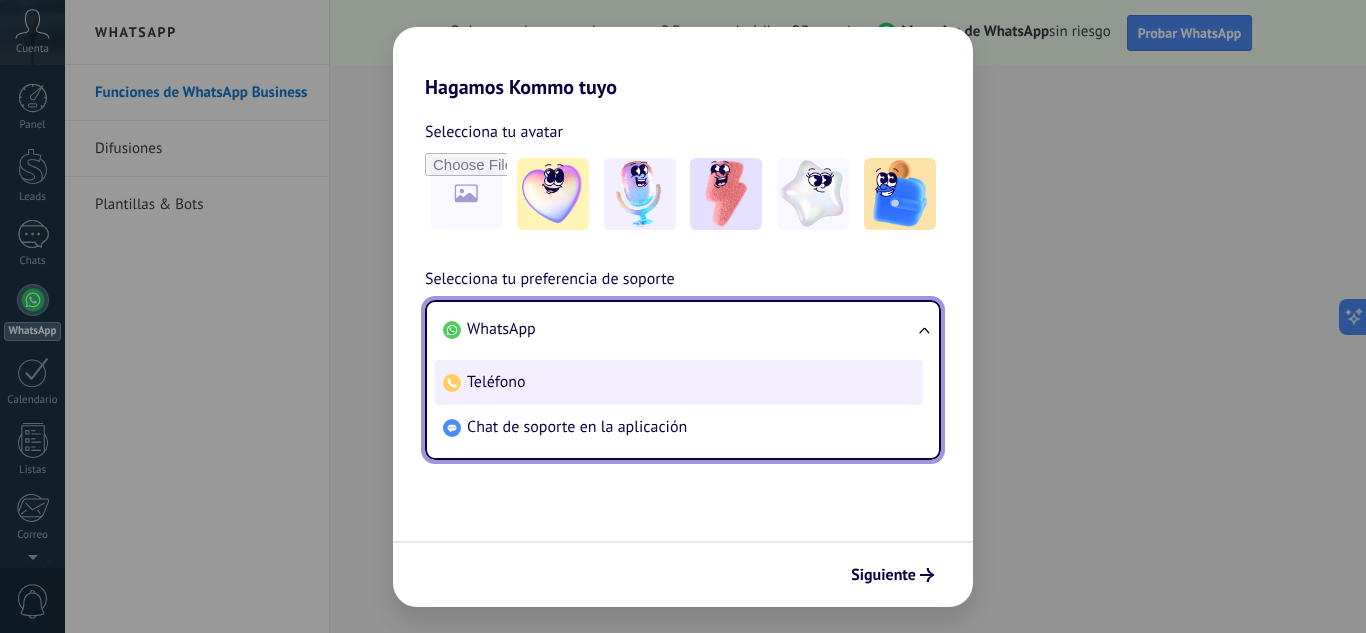 click on "Teléfono" at bounding box center (679, 382) 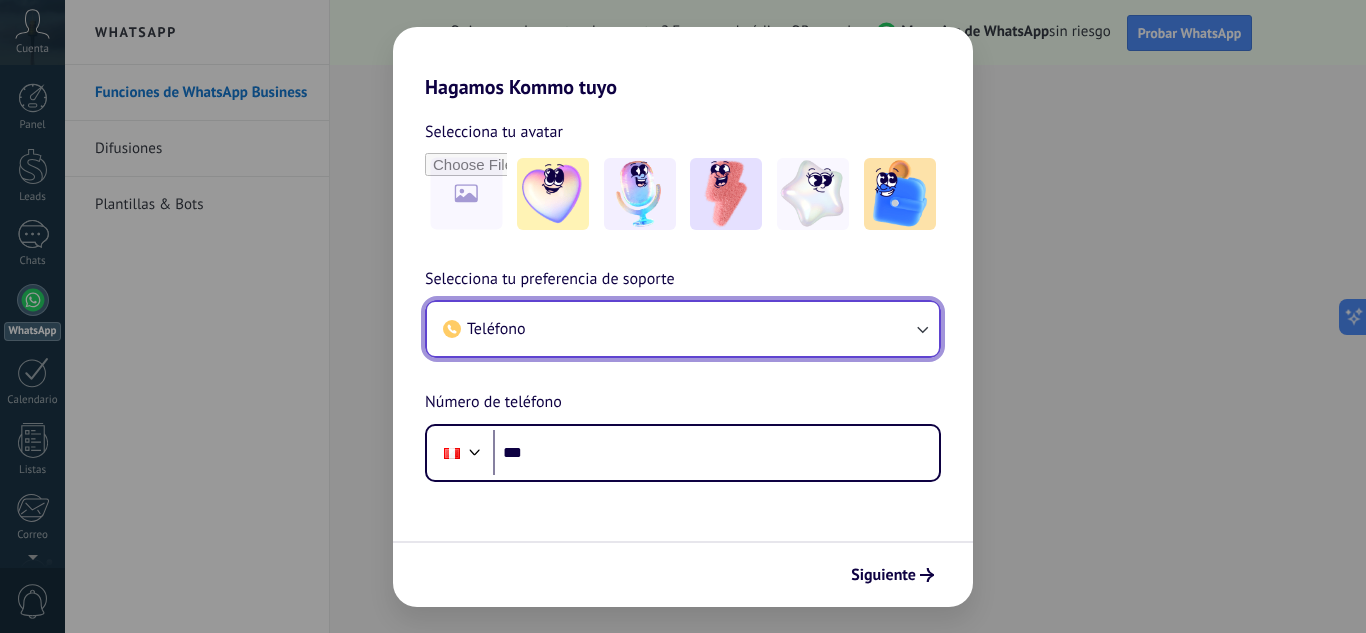 click on "Teléfono" at bounding box center (683, 329) 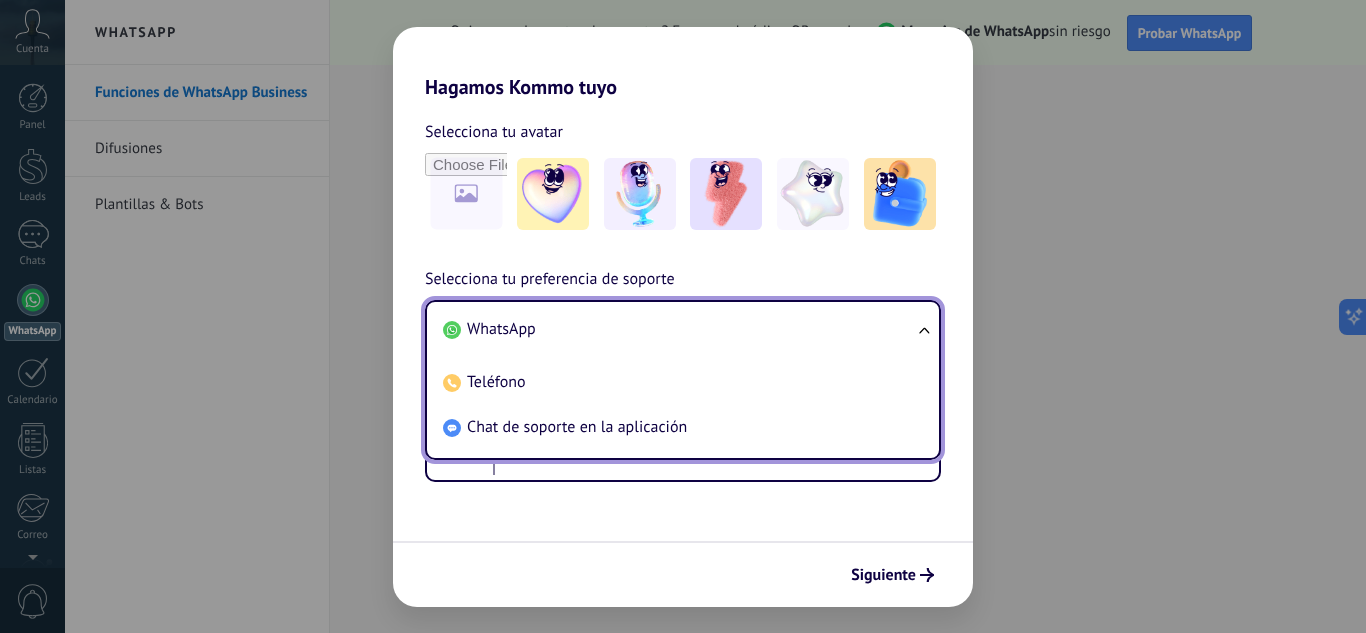 click on "WhatsApp" at bounding box center (679, 329) 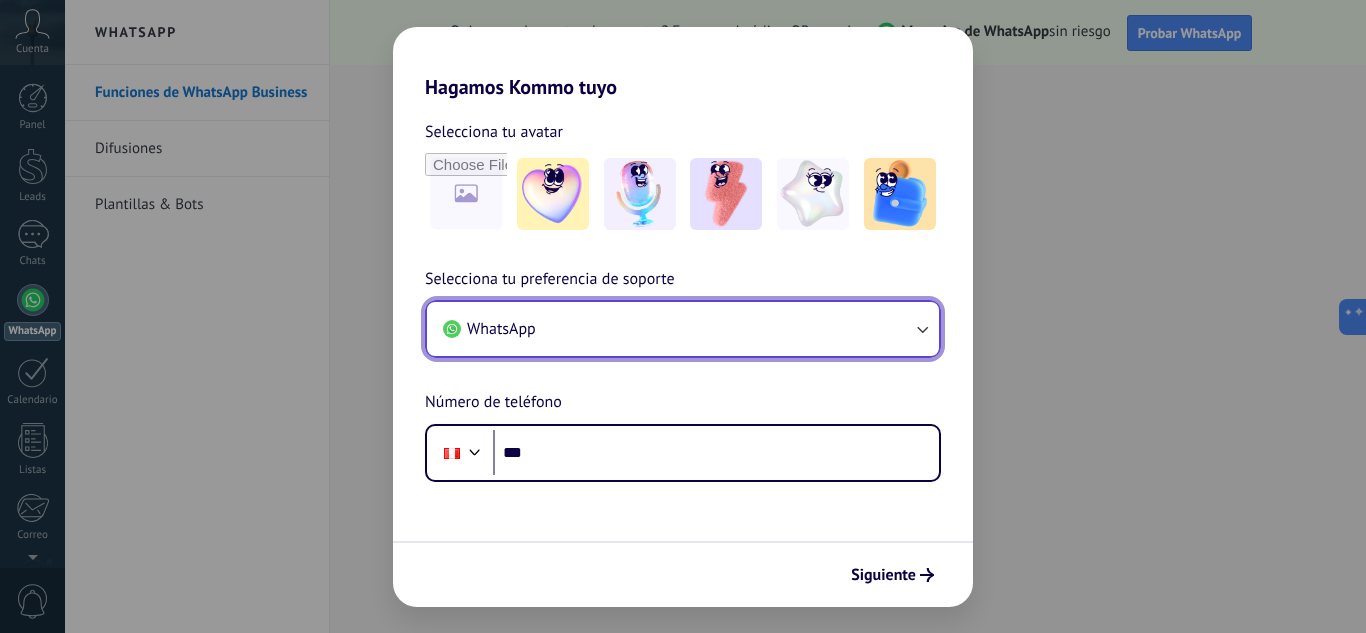 click on "WhatsApp" at bounding box center [683, 329] 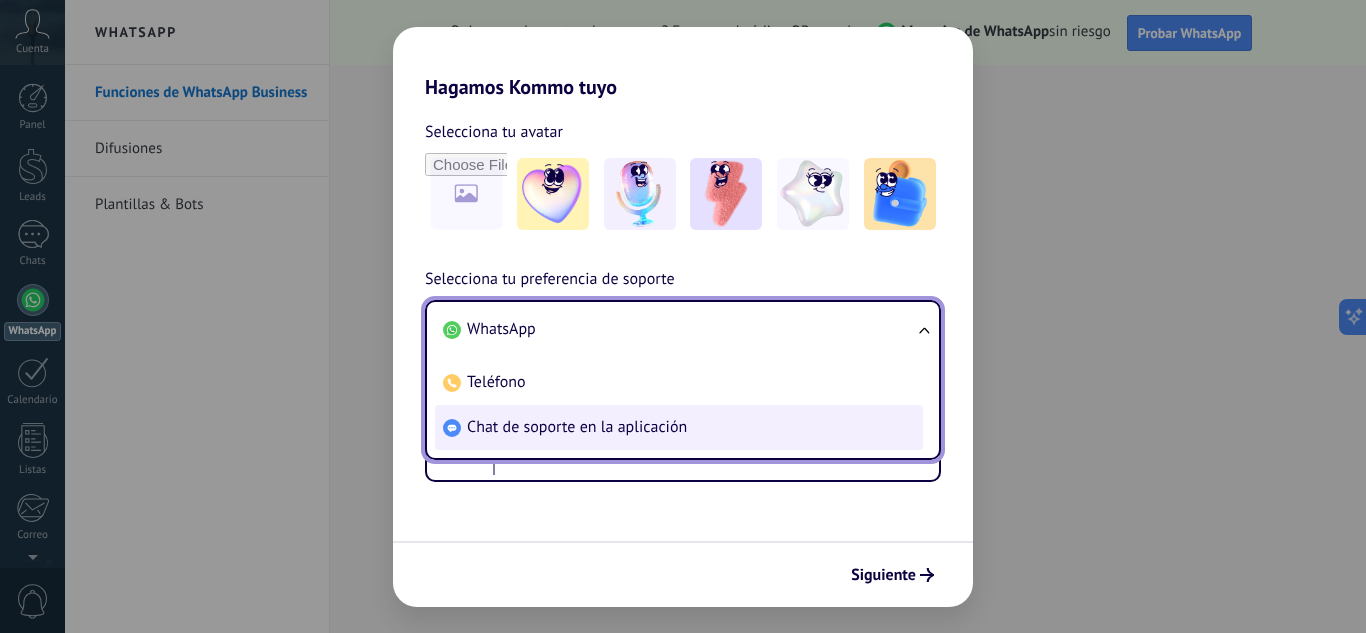 click on "Chat de soporte en la aplicación" at bounding box center [679, 427] 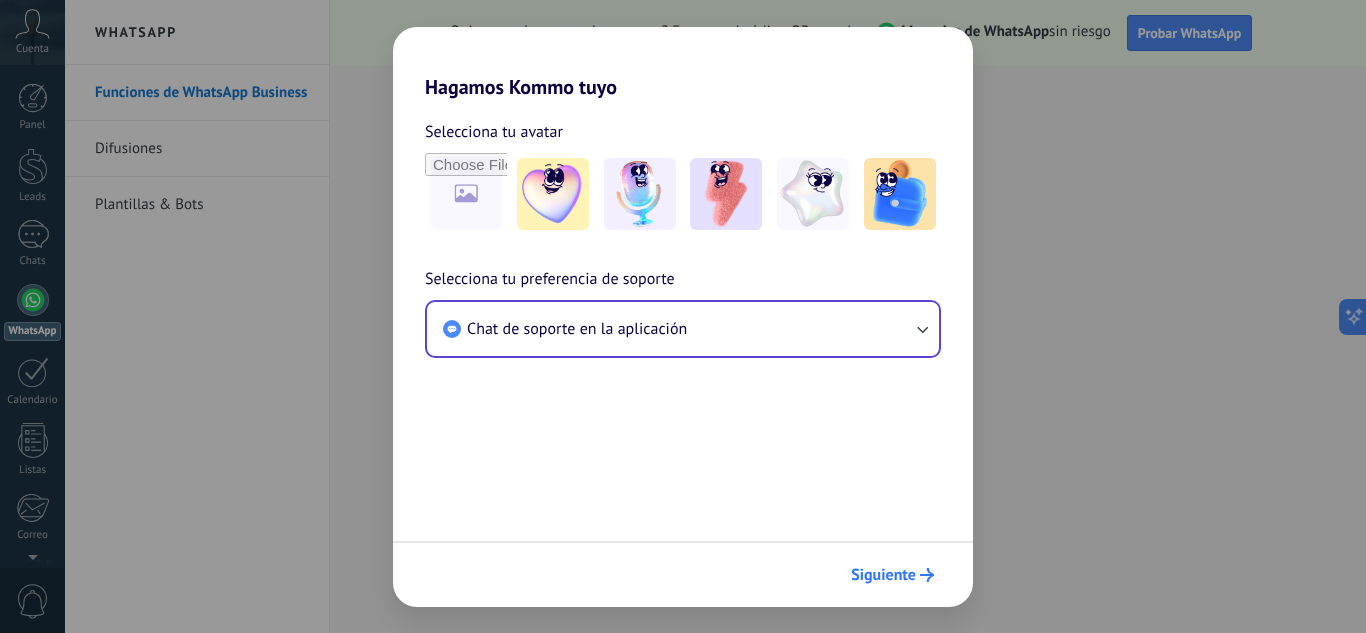 click on "Siguiente" at bounding box center [883, 575] 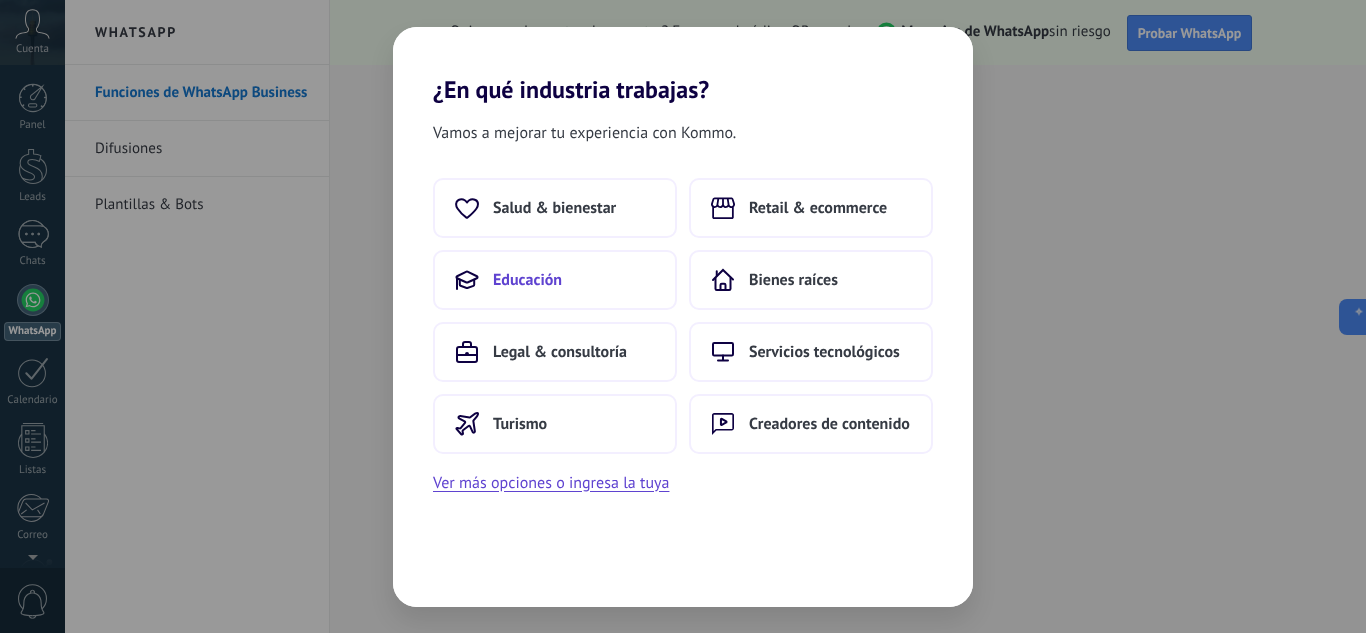 click on "Educación" at bounding box center [555, 280] 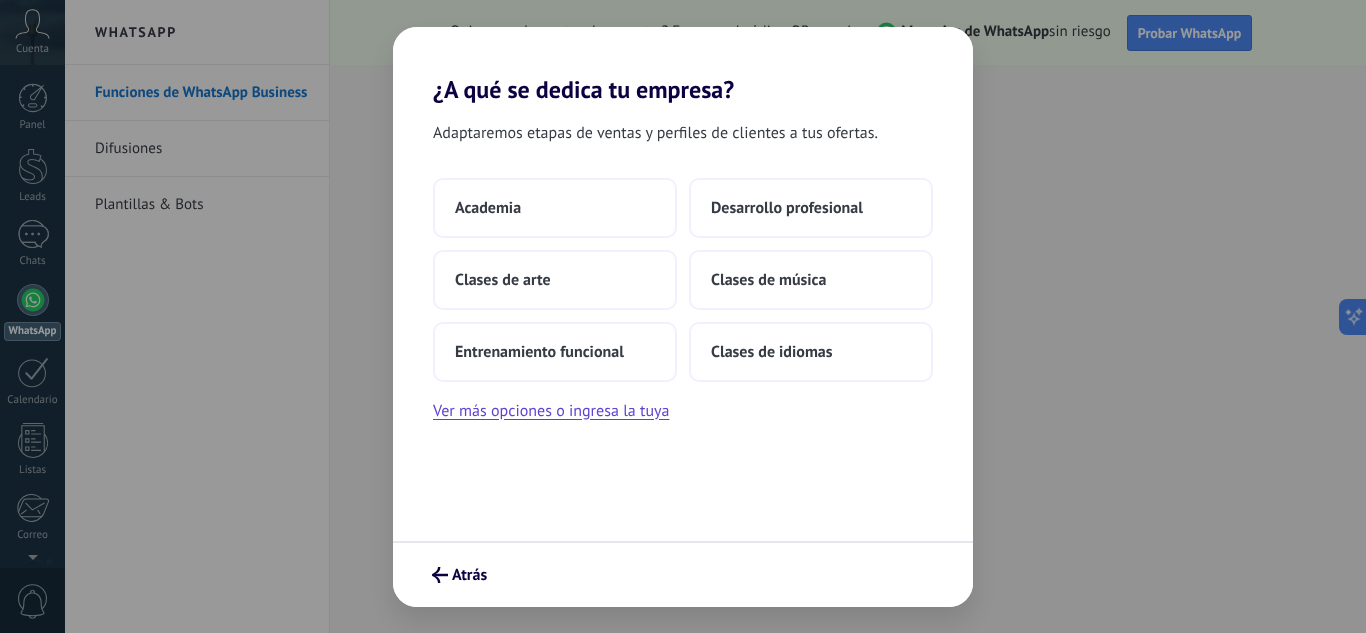 scroll, scrollTop: 0, scrollLeft: 0, axis: both 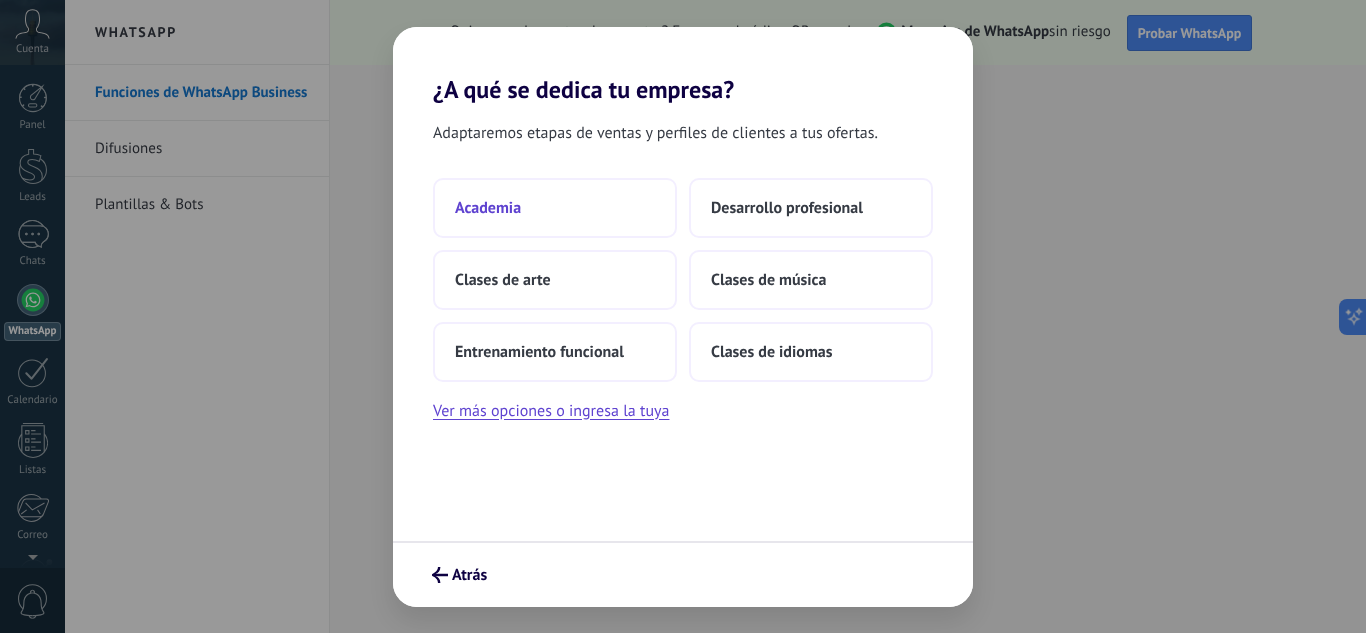 click on "Academia" at bounding box center [555, 208] 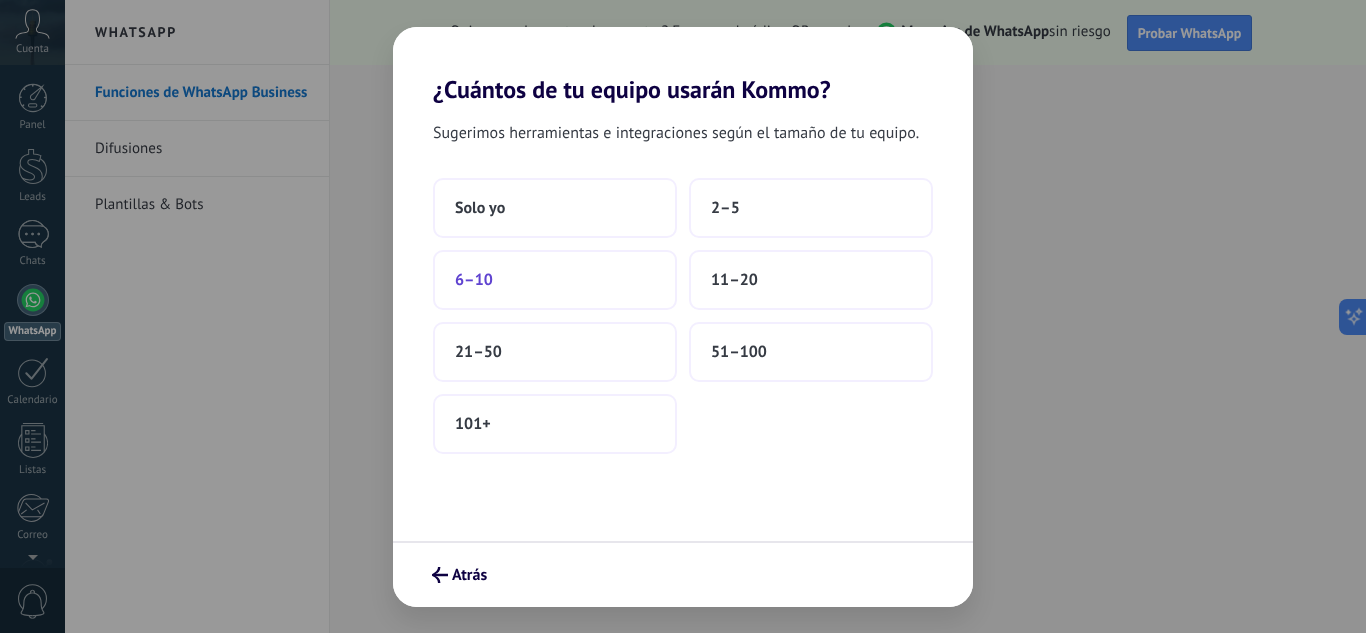 click on "6–10" at bounding box center [555, 280] 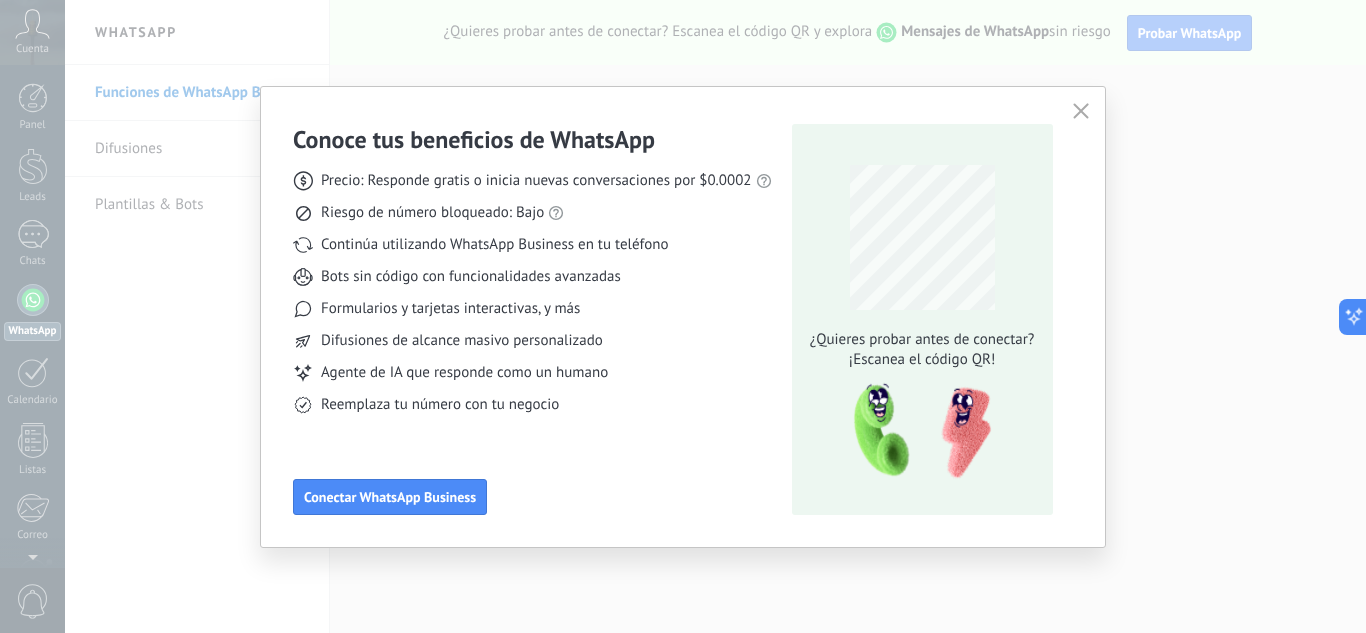 click at bounding box center [1081, 111] 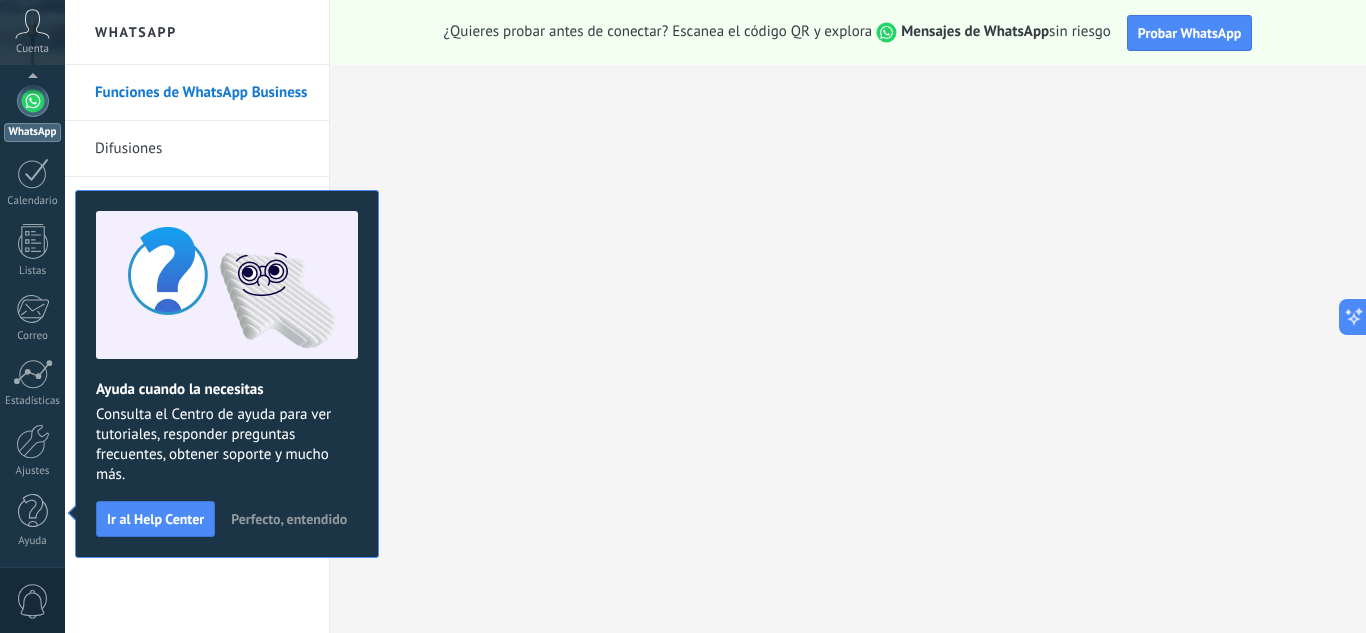 scroll, scrollTop: 0, scrollLeft: 0, axis: both 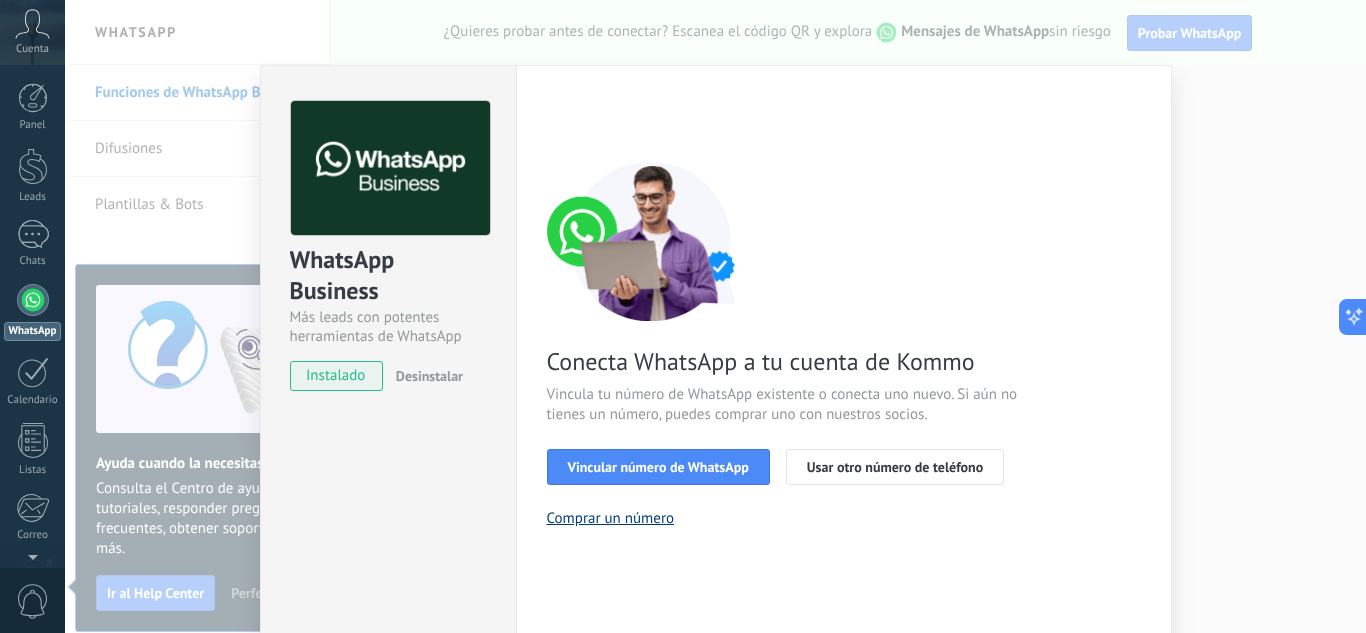 click on "Comprar un número" at bounding box center [611, 518] 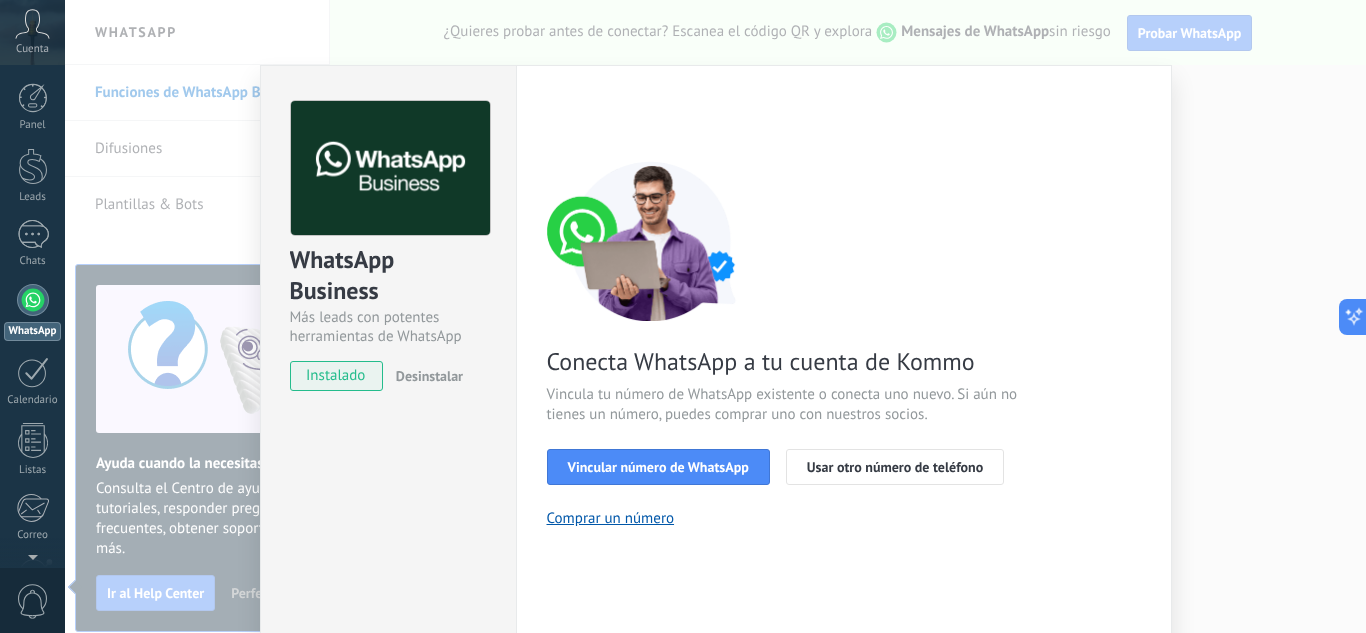 click on "WhatsApp via Radist.Online
¿Quieres probar la integración primero?  Escanea el código QR  para ver cómo funciona. Configuraciones Autorizaciones This tab logs the users who have granted integration access to this account. If you want to to remove a user's ability to send requests to the account on behalf of this integration, you can revoke access. If access is revoked from all users, the integration will stop working. This app is installed, but no one has given it access yet. WhatsApp Cloud API más _:  Guardar < Volver 1 Seleccionar aplicación 2 Conectar Facebook  3 Finalizar configuración Conecta WhatsApp a tu cuenta de Kommo Vincula tu número de WhatsApp existente o conecta uno nuevo. Si aún no tienes un número, puedes comprar uno con nuestros socios. Vincular número de WhatsApp Usar otro número de teléfono Comprar un número ¿Necesitas ayuda?" at bounding box center (715, 316) 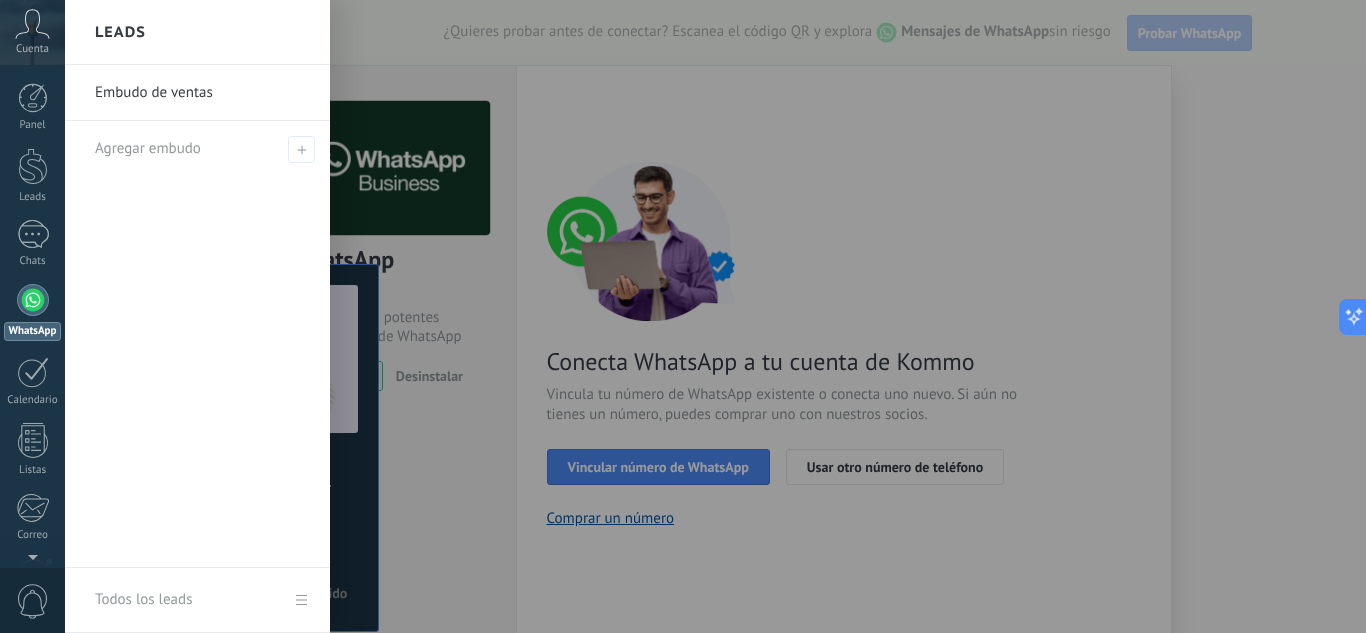 click at bounding box center [748, 316] 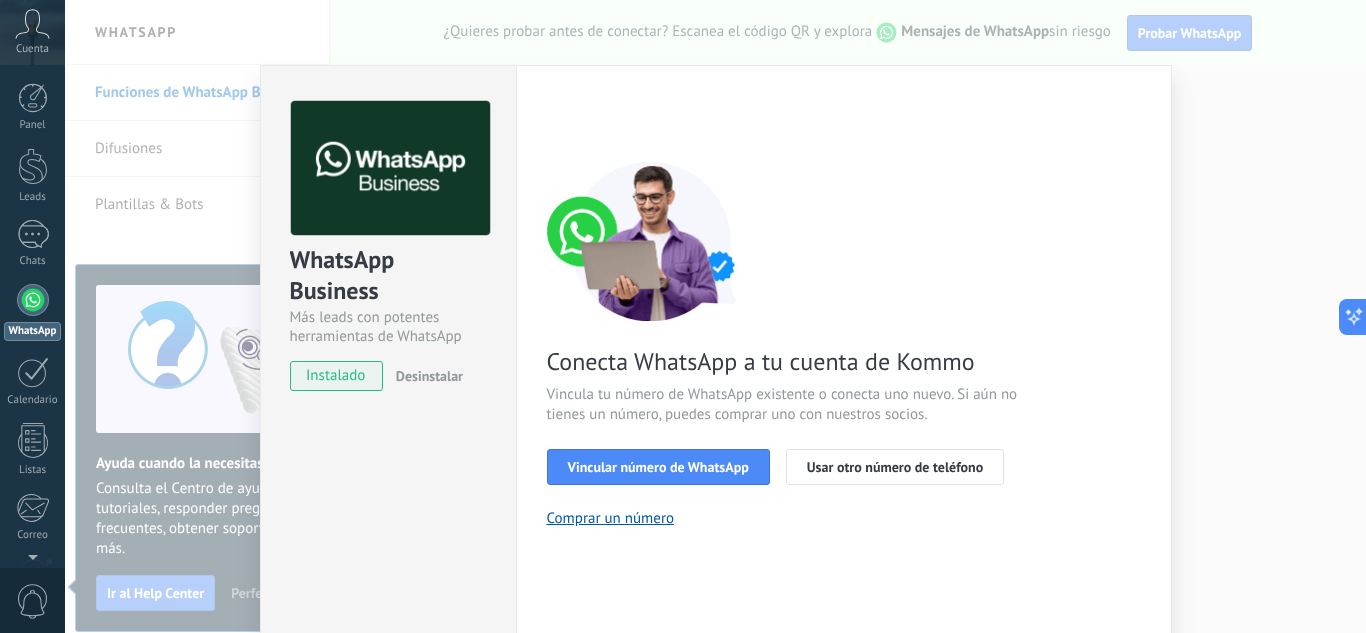click on "WhatsApp via Radist.Online
¿Quieres probar la integración primero?  Escanea el código QR  para ver cómo funciona. Configuraciones Autorizaciones This tab logs the users who have granted integration access to this account. If you want to to remove a user's ability to send requests to the account on behalf of this integration, you can revoke access. If access is revoked from all users, the integration will stop working. This app is installed, but no one has given it access yet. WhatsApp Cloud API más _:  Guardar < Volver 1 Seleccionar aplicación 2 Conectar Facebook  3 Finalizar configuración Conecta WhatsApp a tu cuenta de Kommo Vincula tu número de WhatsApp existente o conecta uno nuevo. Si aún no tienes un número, puedes comprar uno con nuestros socios. Vincular número de WhatsApp Usar otro número de teléfono Comprar un número ¿Necesitas ayuda?" at bounding box center (715, 316) 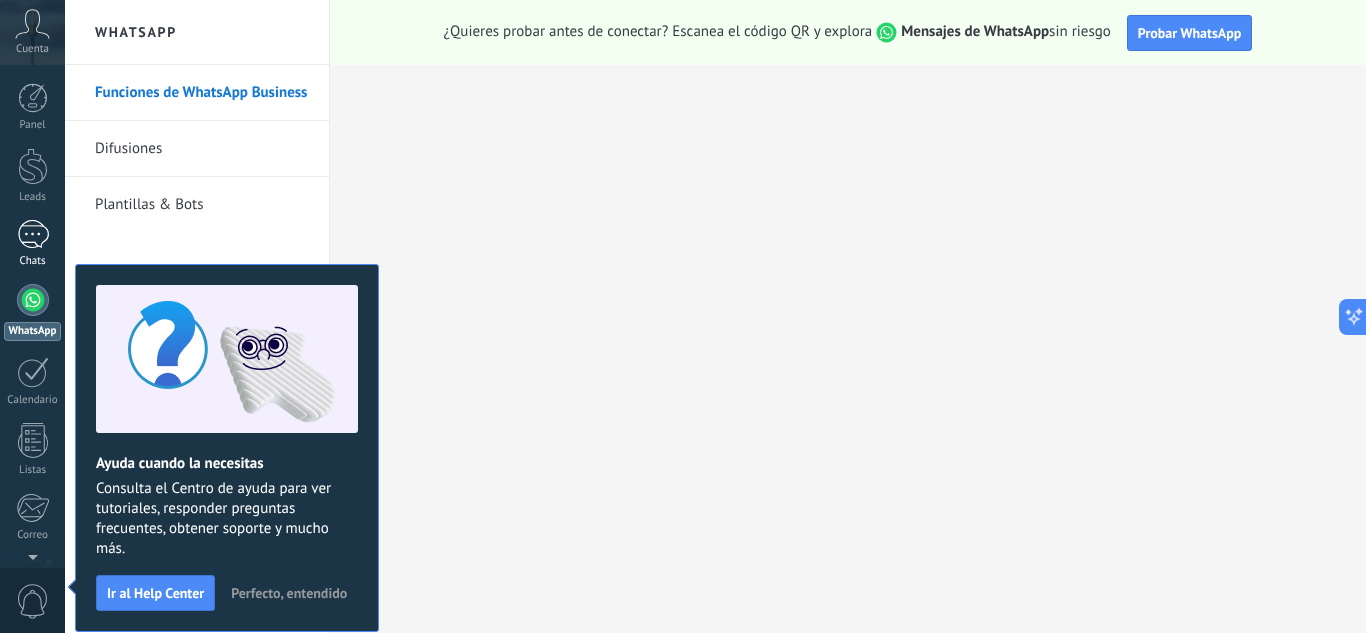 click on "Chats" at bounding box center [33, 261] 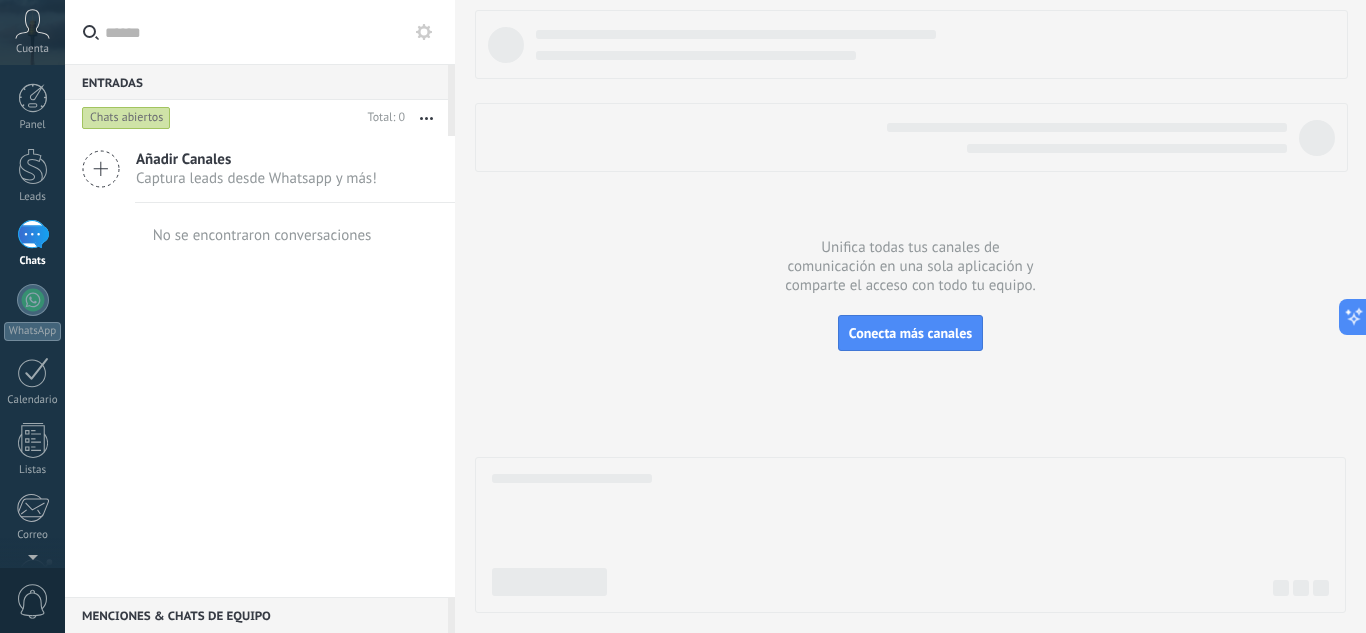 click at bounding box center (32, 24) 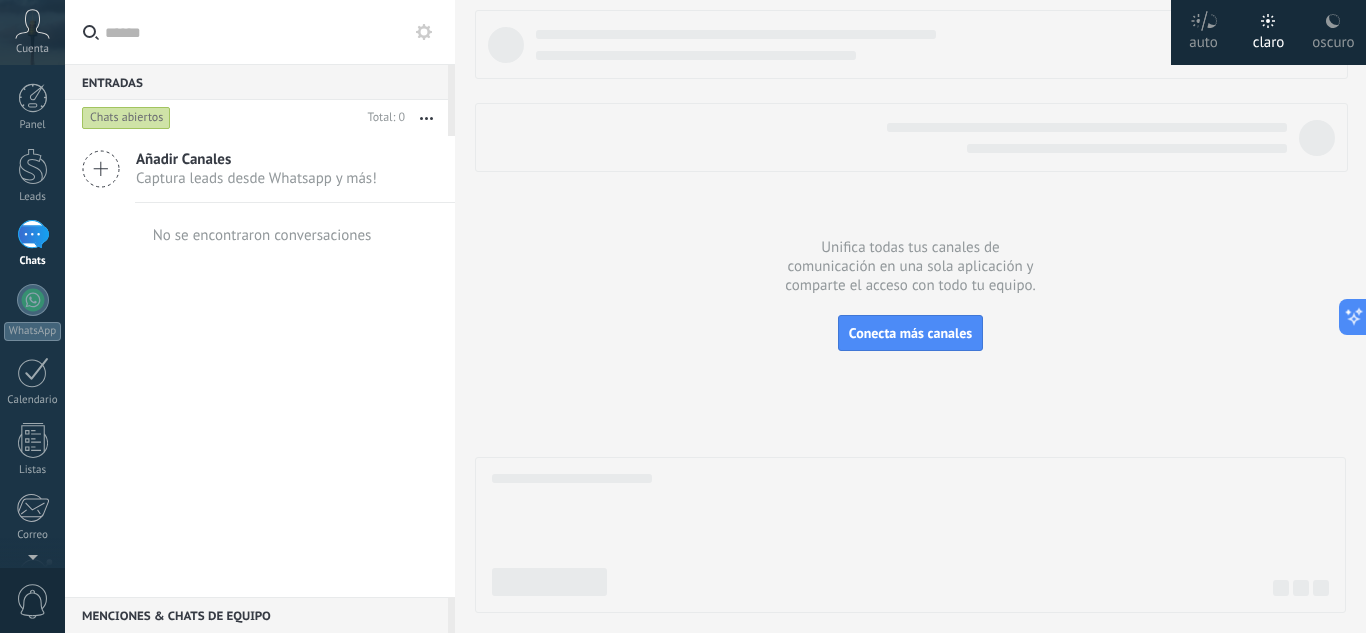 click on "Cuenta" at bounding box center (32, 49) 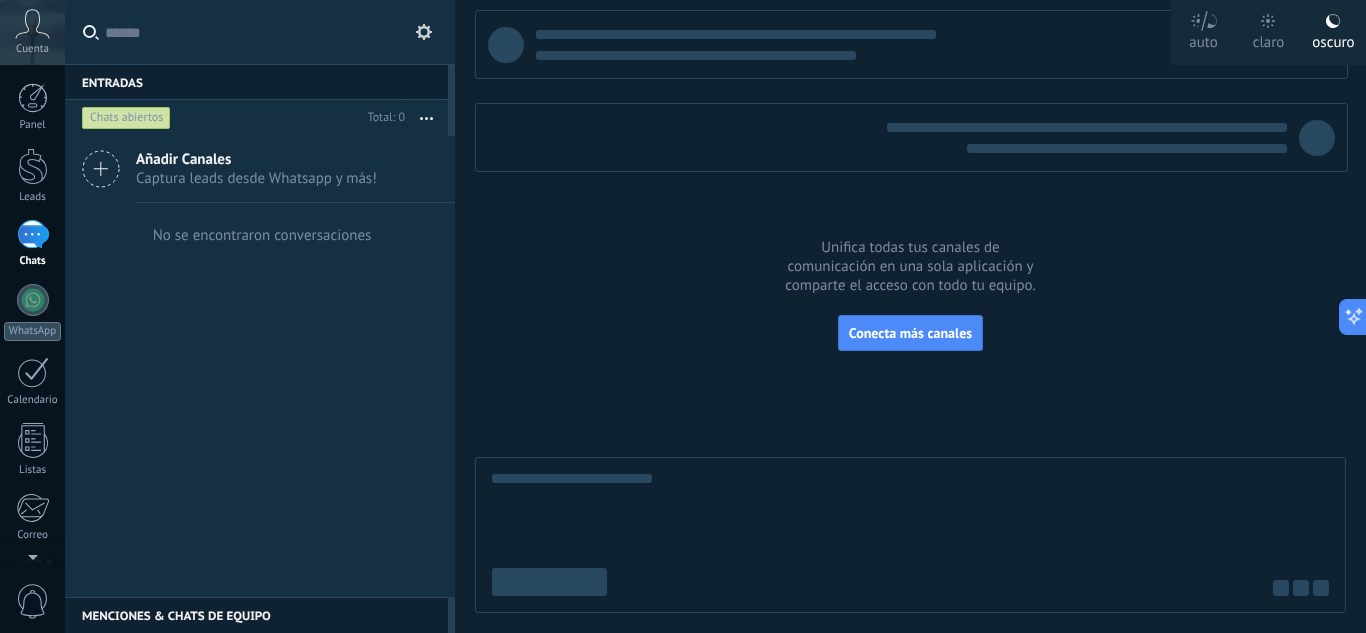 click on "claro" at bounding box center (1203, 39) 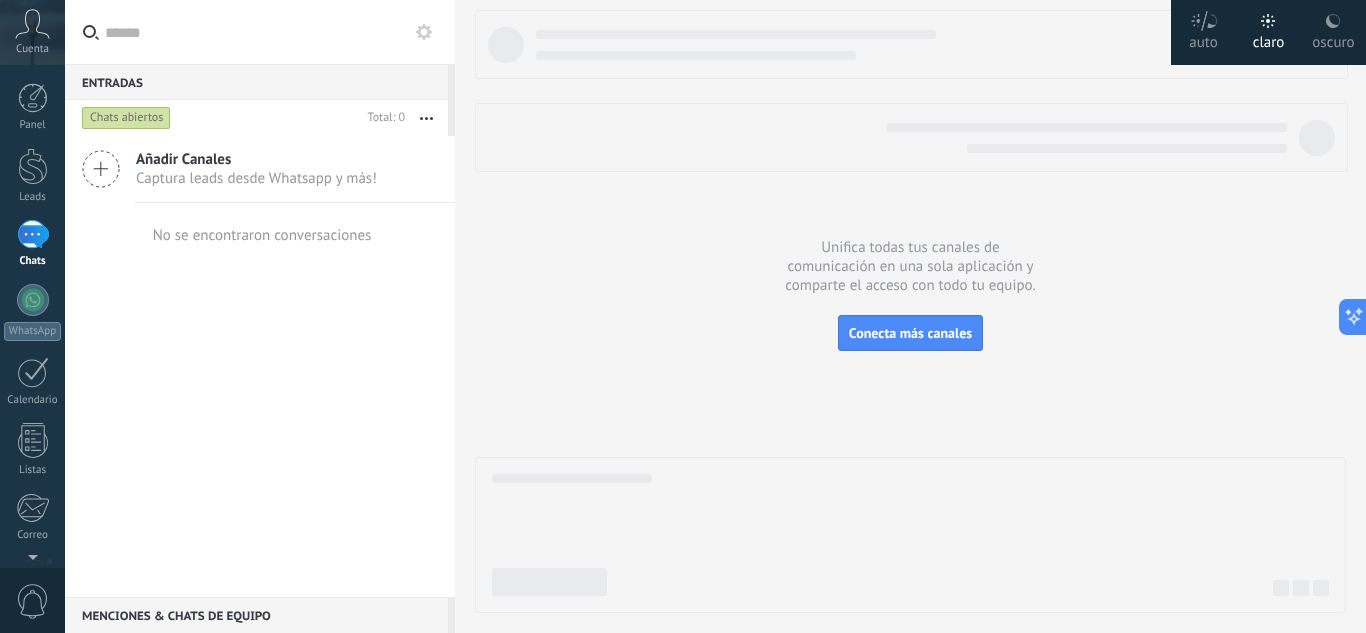 scroll, scrollTop: 0, scrollLeft: 0, axis: both 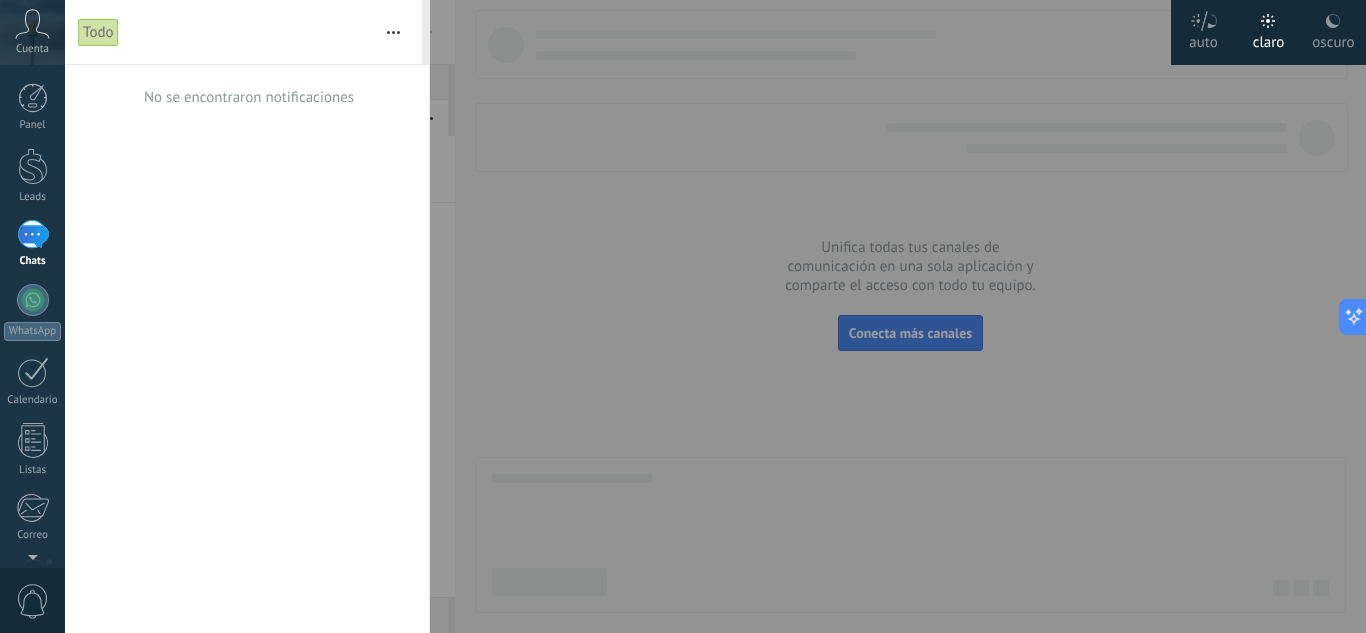 click at bounding box center (32, 24) 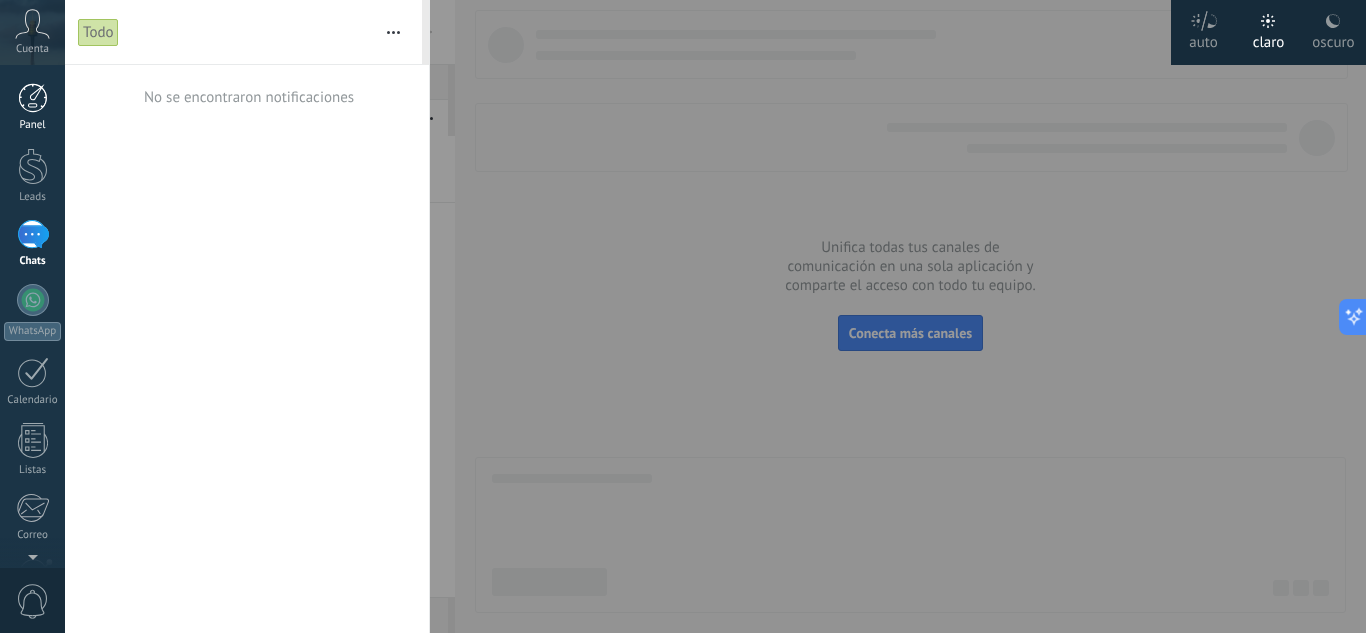 click at bounding box center (33, 98) 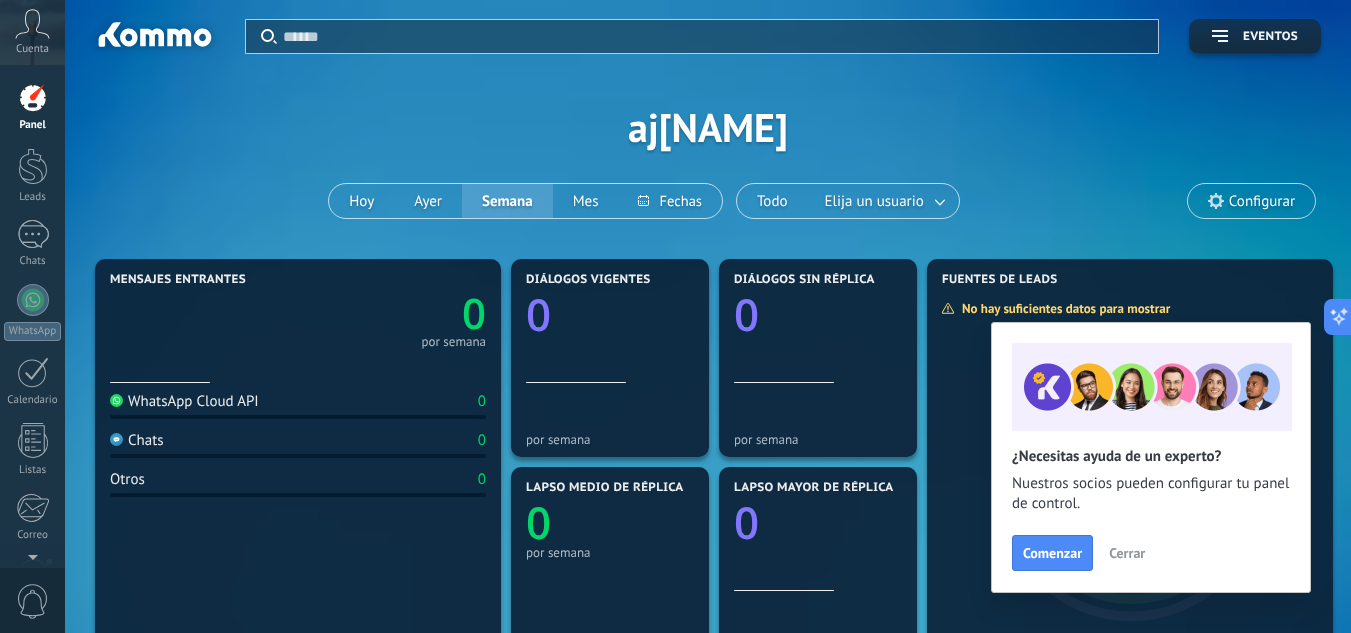 click on "Configurar" at bounding box center (1251, 201) 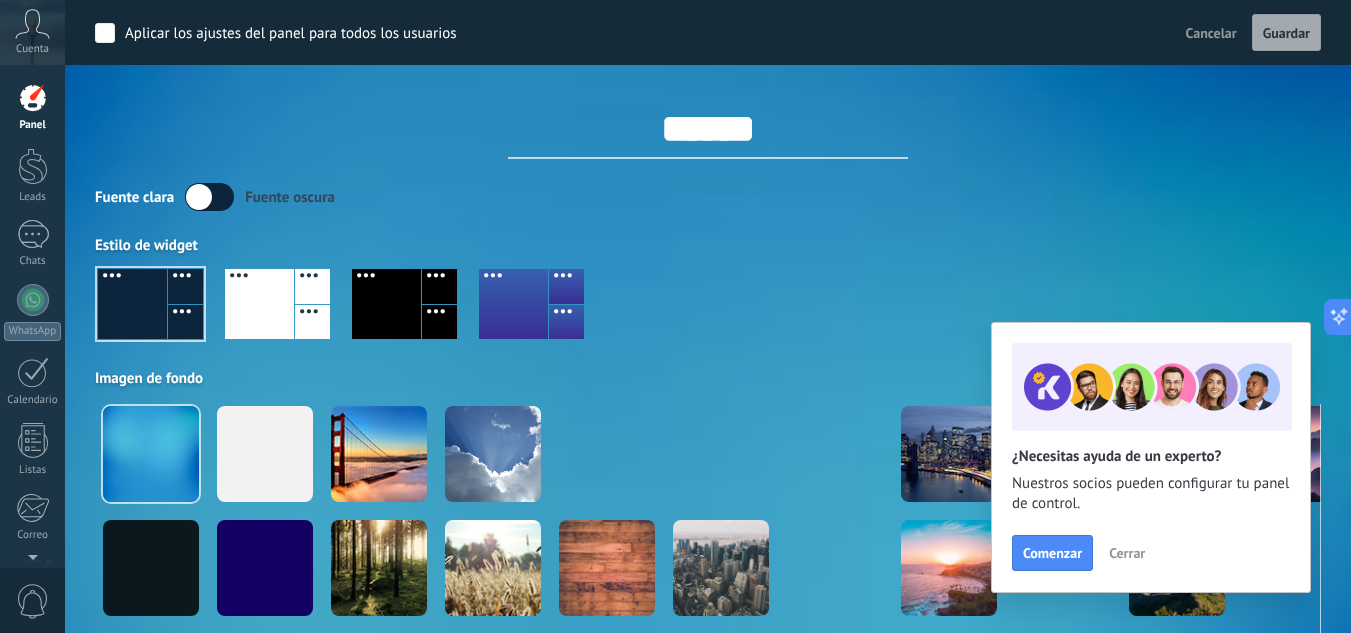 click on "Cuenta" at bounding box center [32, 32] 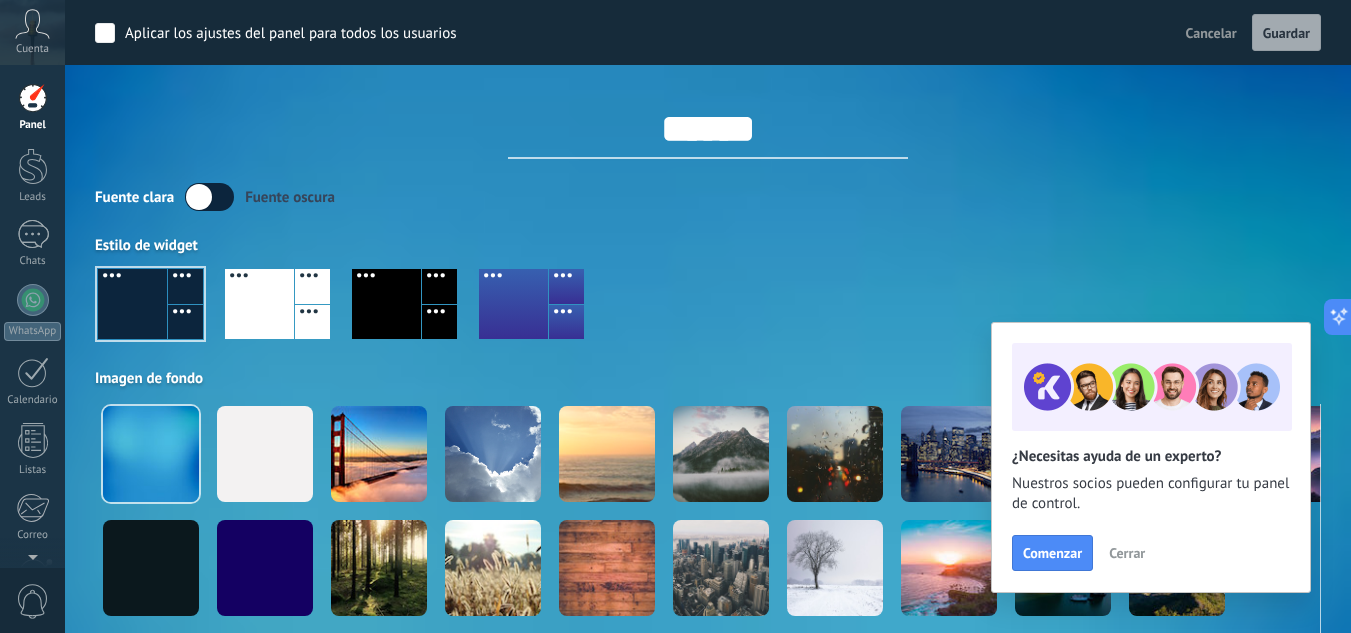 click on "Cuenta" at bounding box center (32, 32) 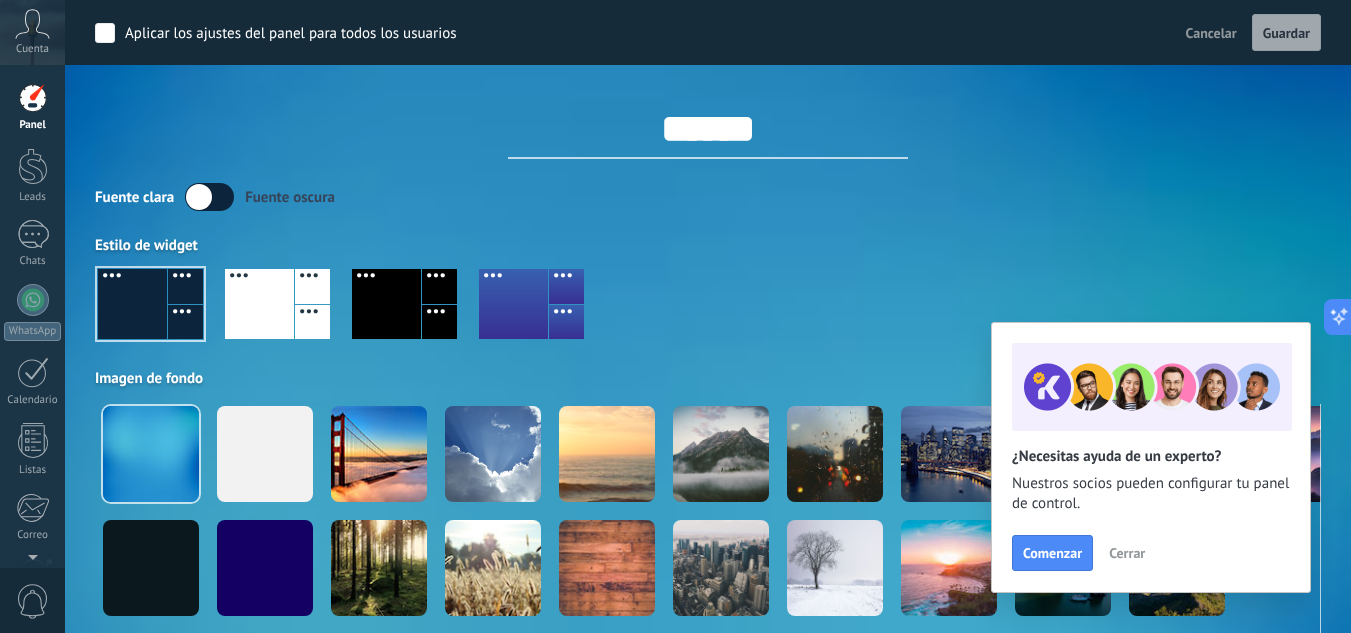 click on "Guardar" at bounding box center (1286, 33) 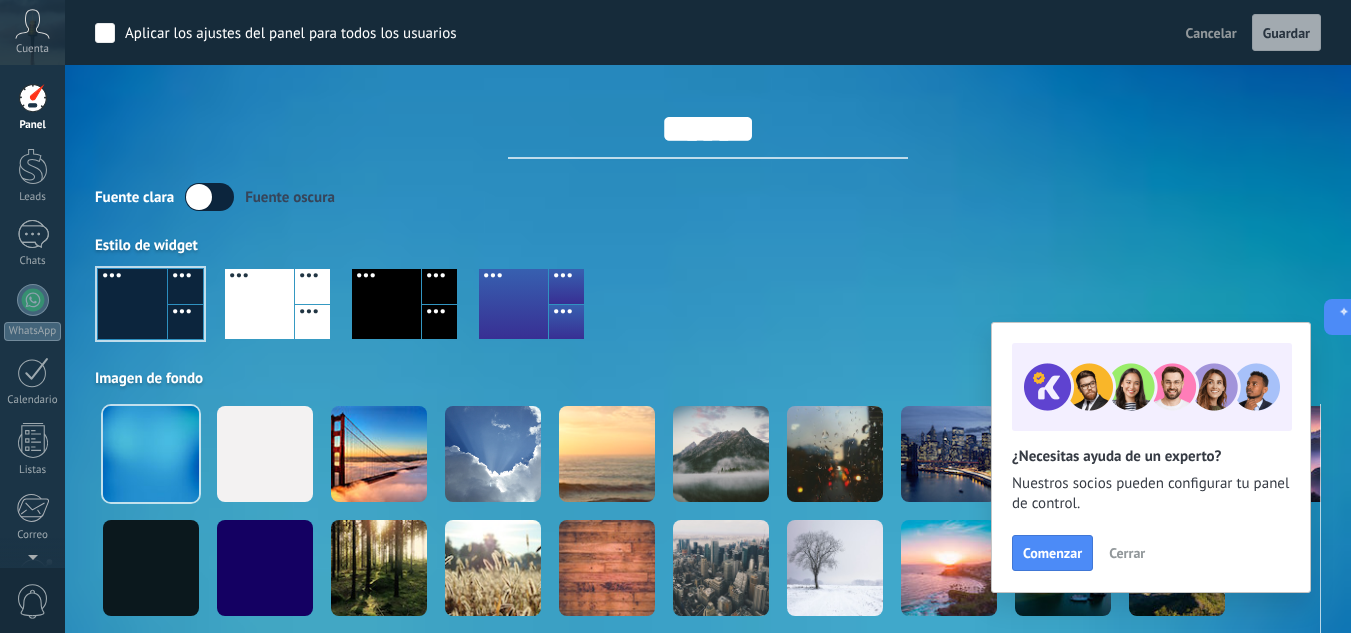 click on "Cancelar" at bounding box center (1211, 33) 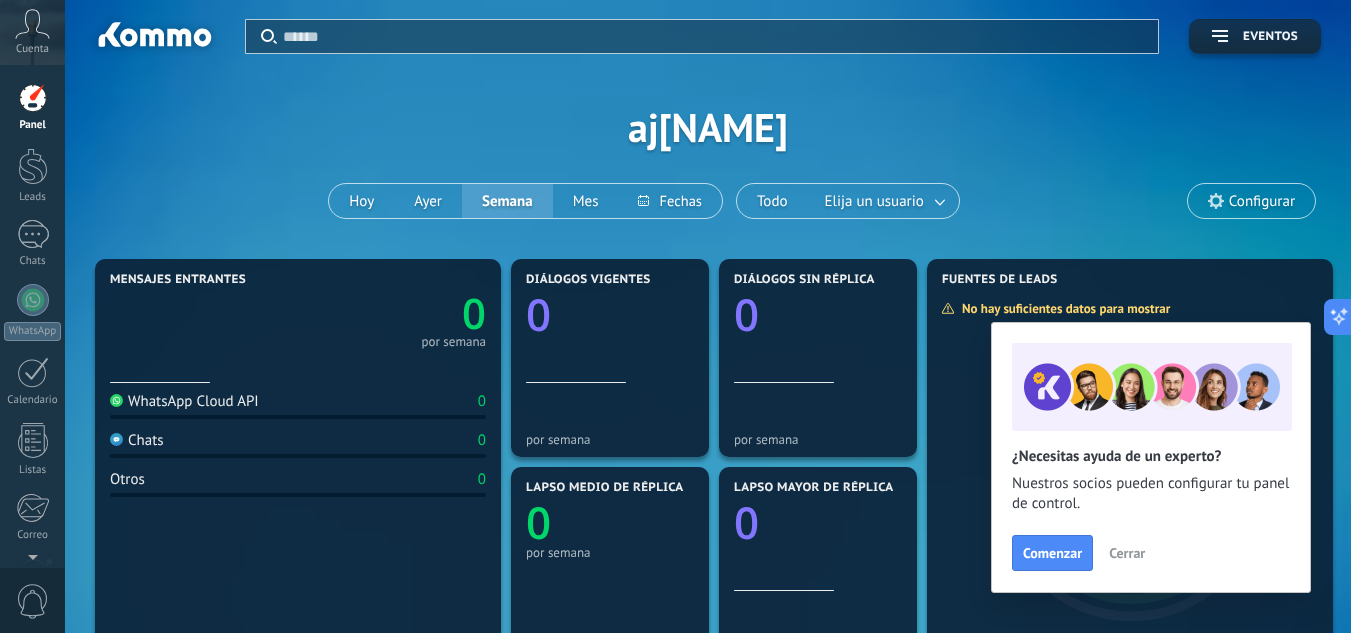 click at bounding box center (33, 98) 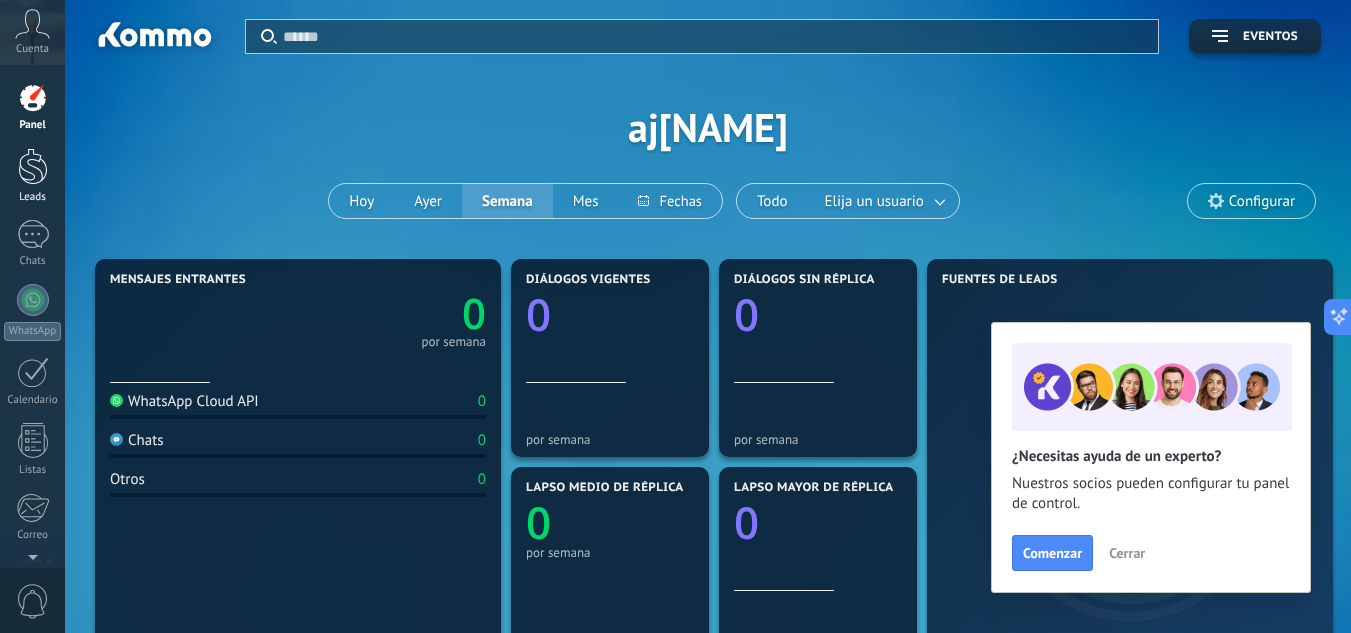 click at bounding box center (33, 166) 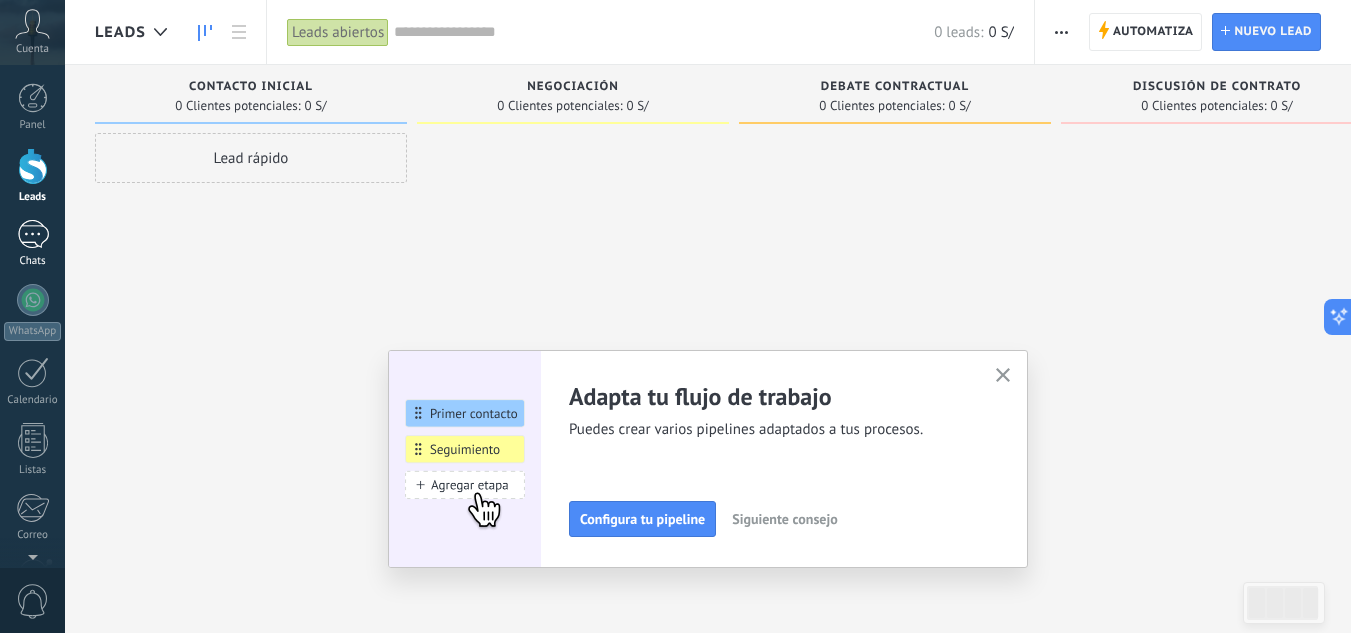 click at bounding box center [33, 234] 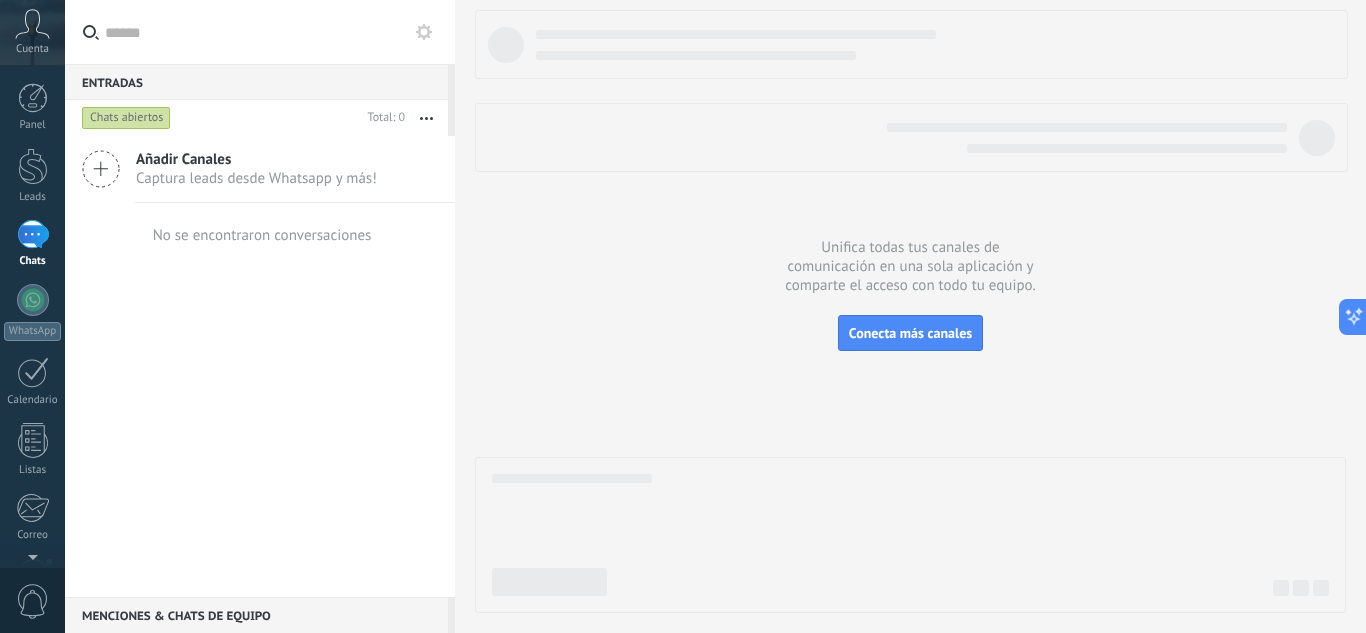 drag, startPoint x: 38, startPoint y: 46, endPoint x: 25, endPoint y: 40, distance: 14.3178215 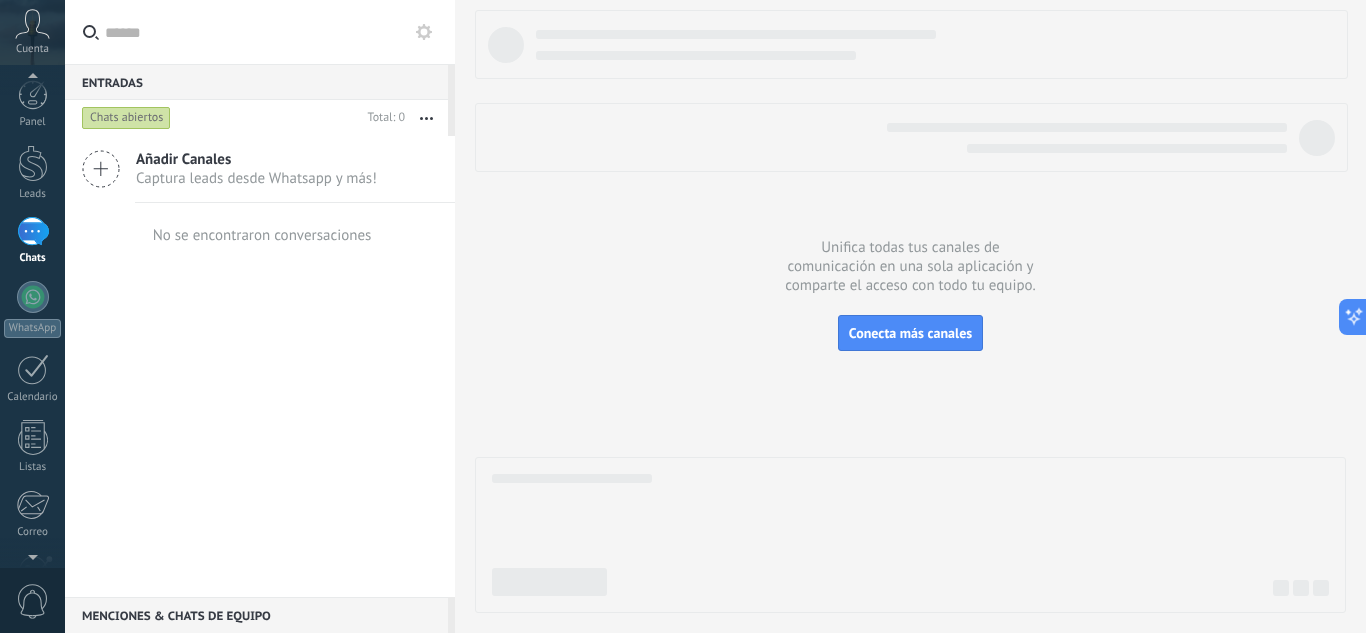 click on "0" at bounding box center [33, 601] 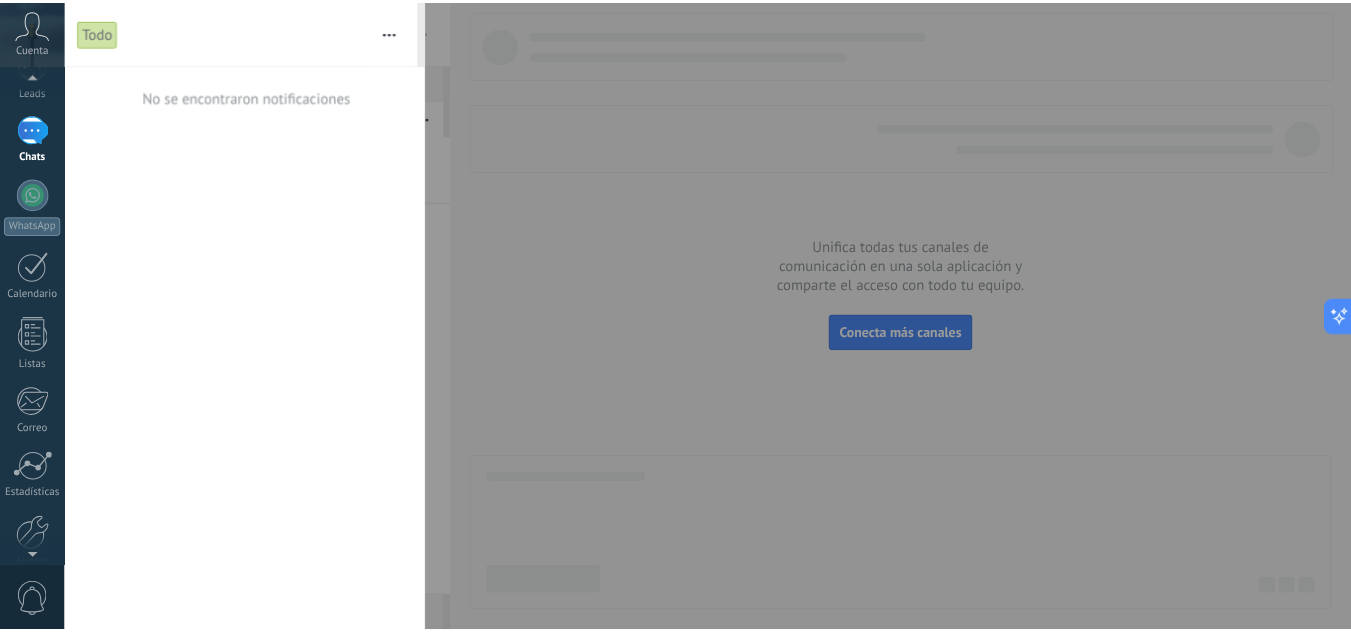 scroll, scrollTop: 199, scrollLeft: 0, axis: vertical 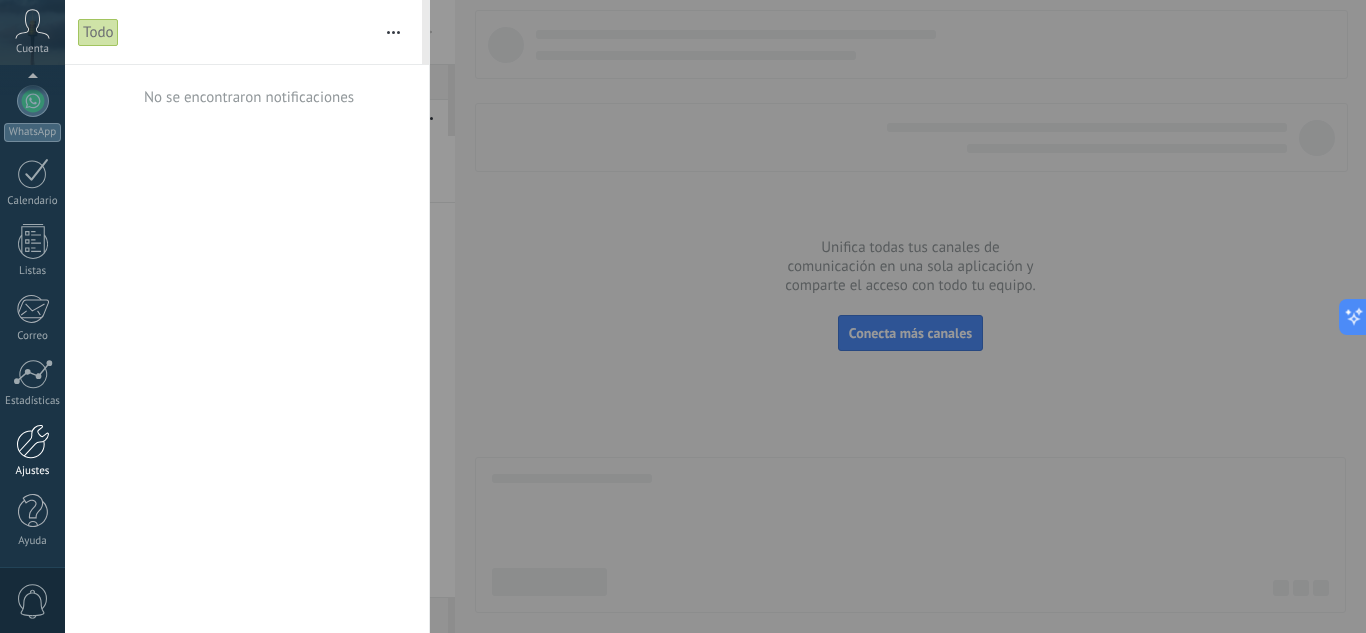 click at bounding box center (33, 441) 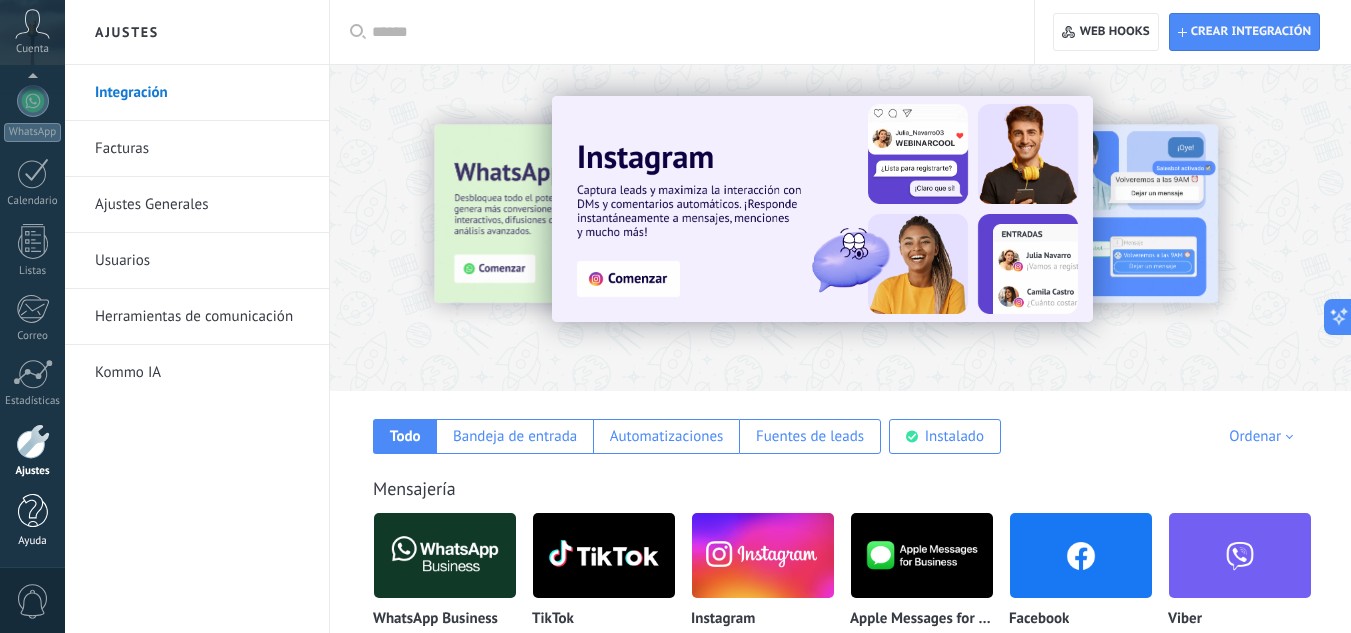 click on "Ayuda" at bounding box center (32, 521) 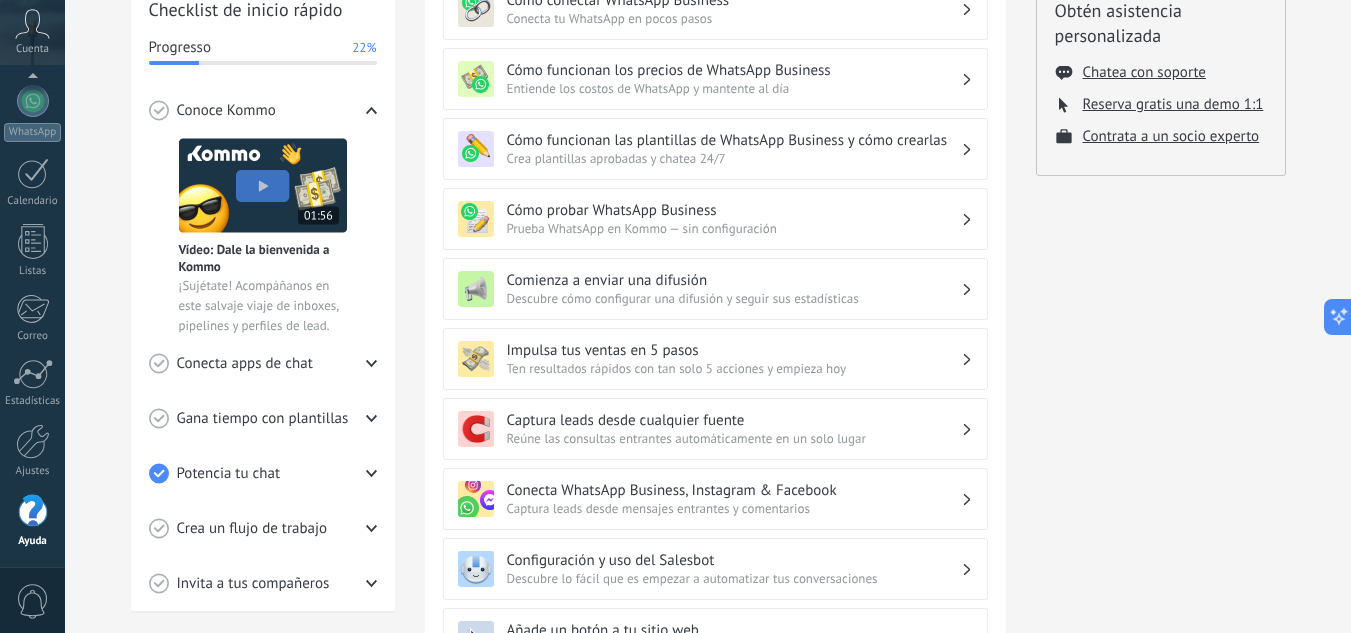 scroll, scrollTop: 0, scrollLeft: 0, axis: both 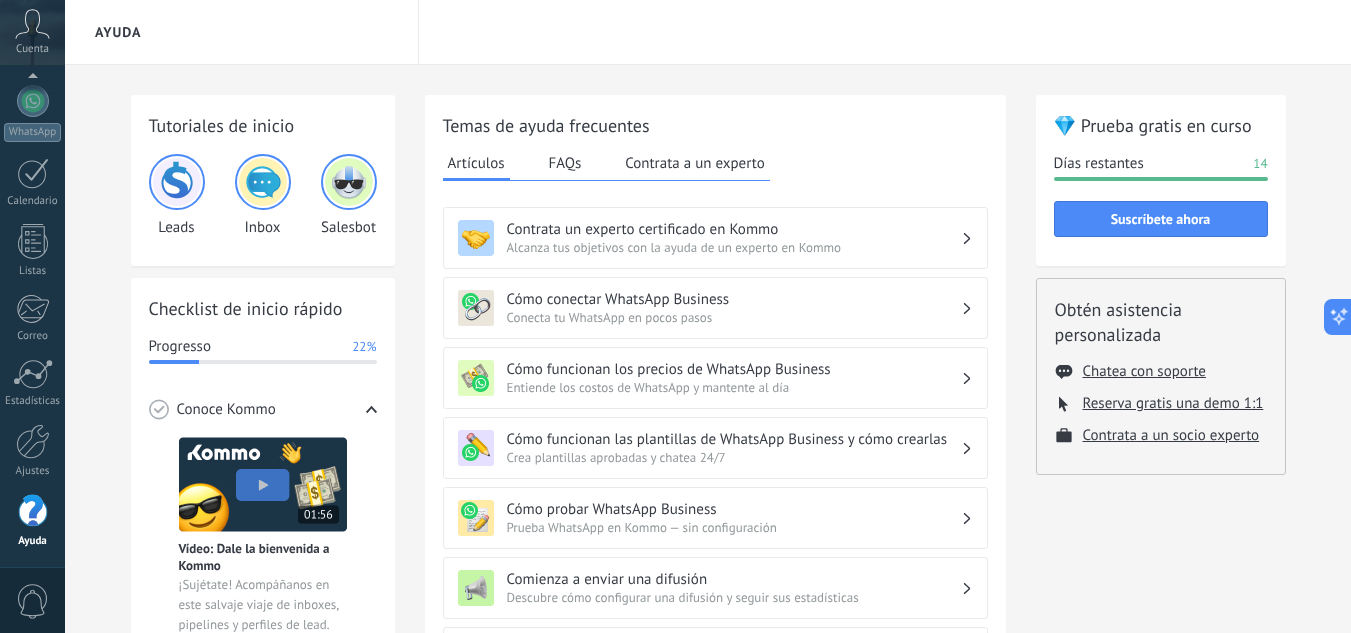 drag, startPoint x: 102, startPoint y: 300, endPoint x: 192, endPoint y: -87, distance: 397.32733 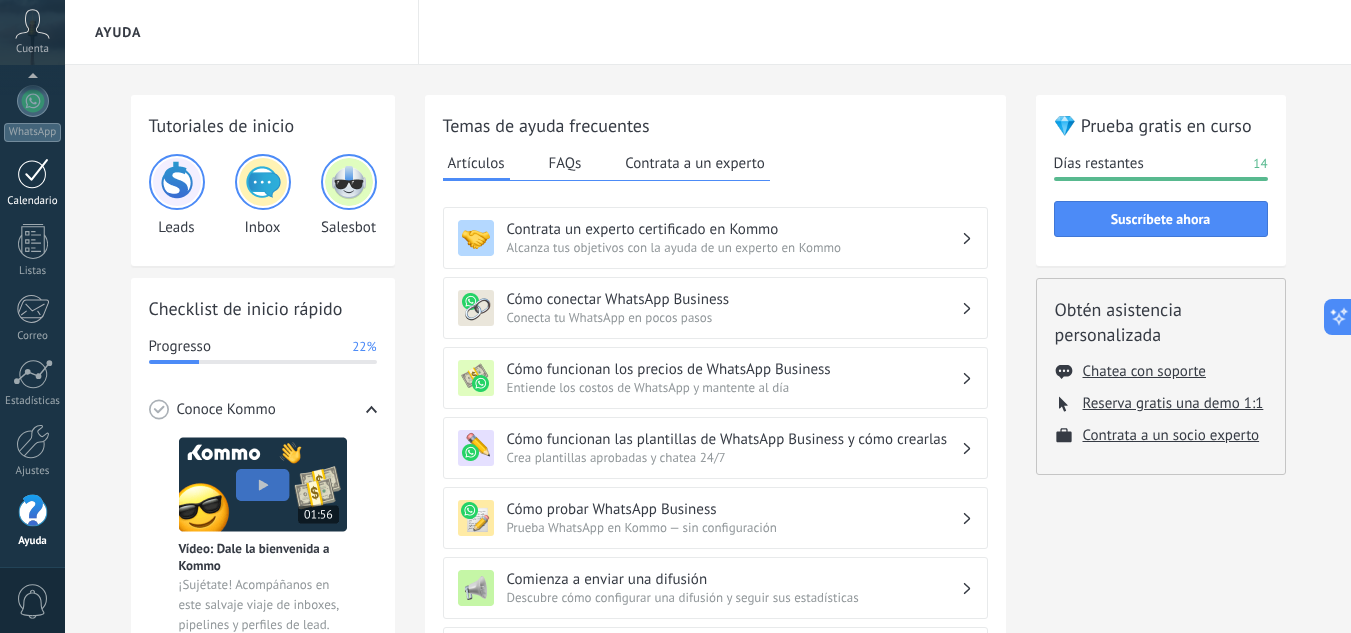 click at bounding box center [33, 173] 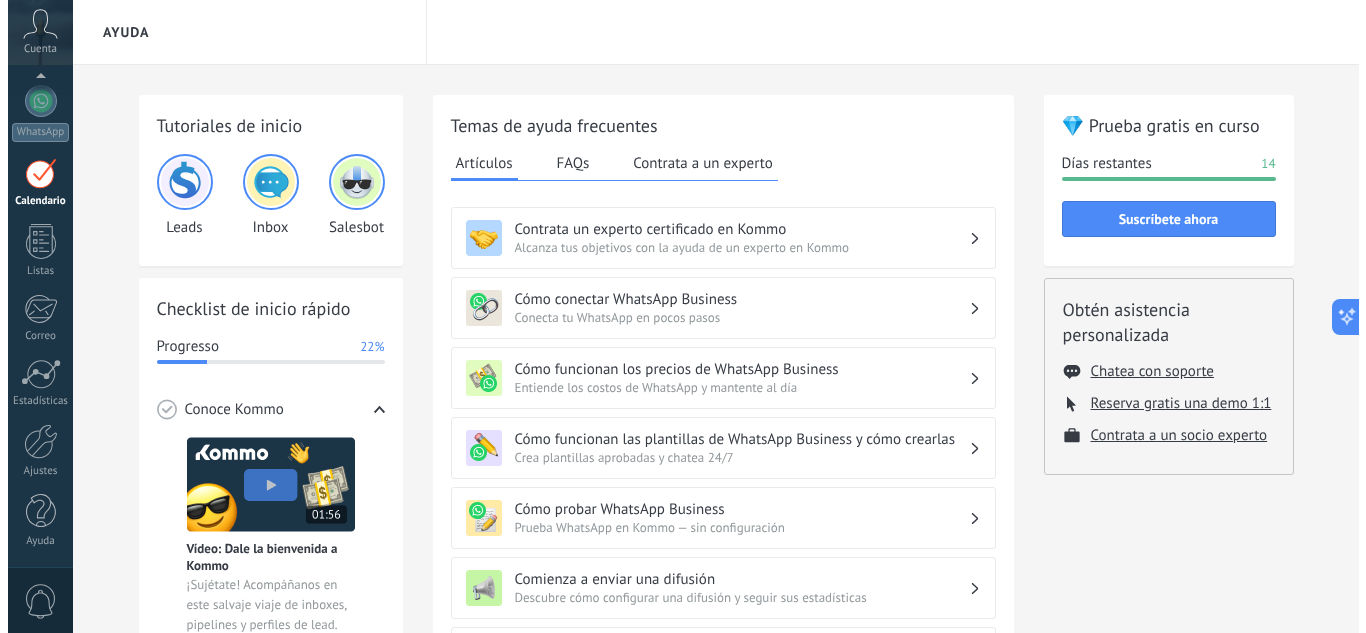 scroll, scrollTop: 58, scrollLeft: 0, axis: vertical 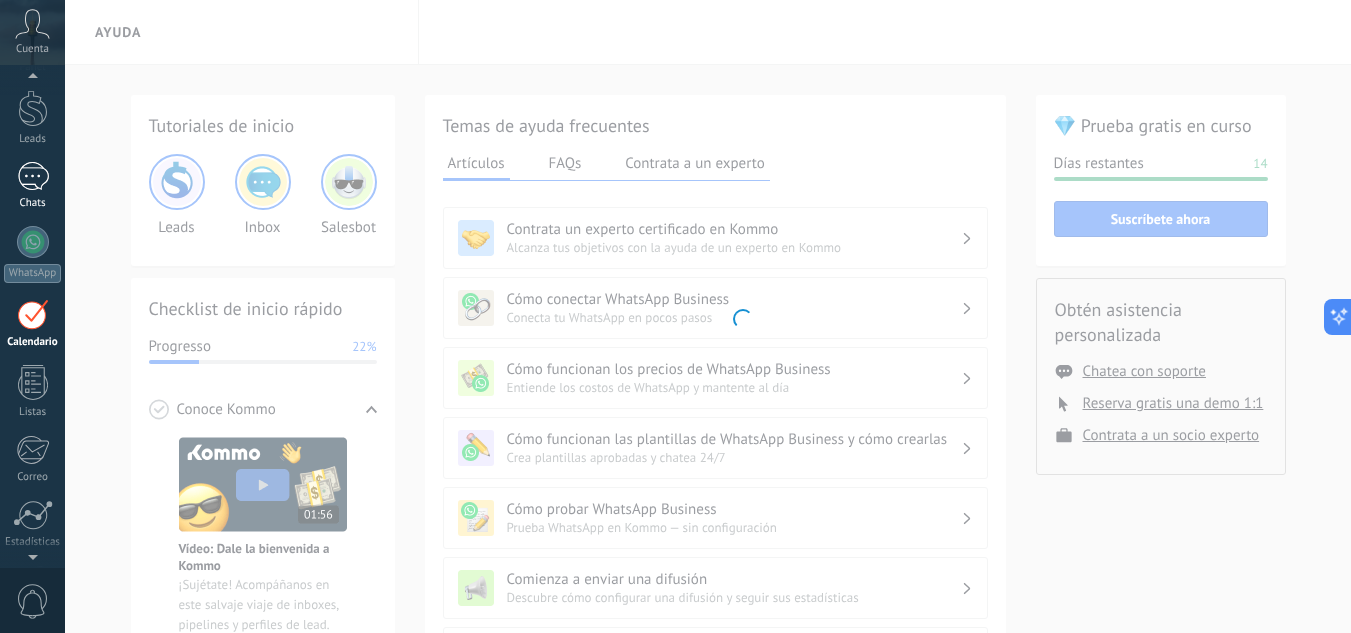 click at bounding box center (33, 176) 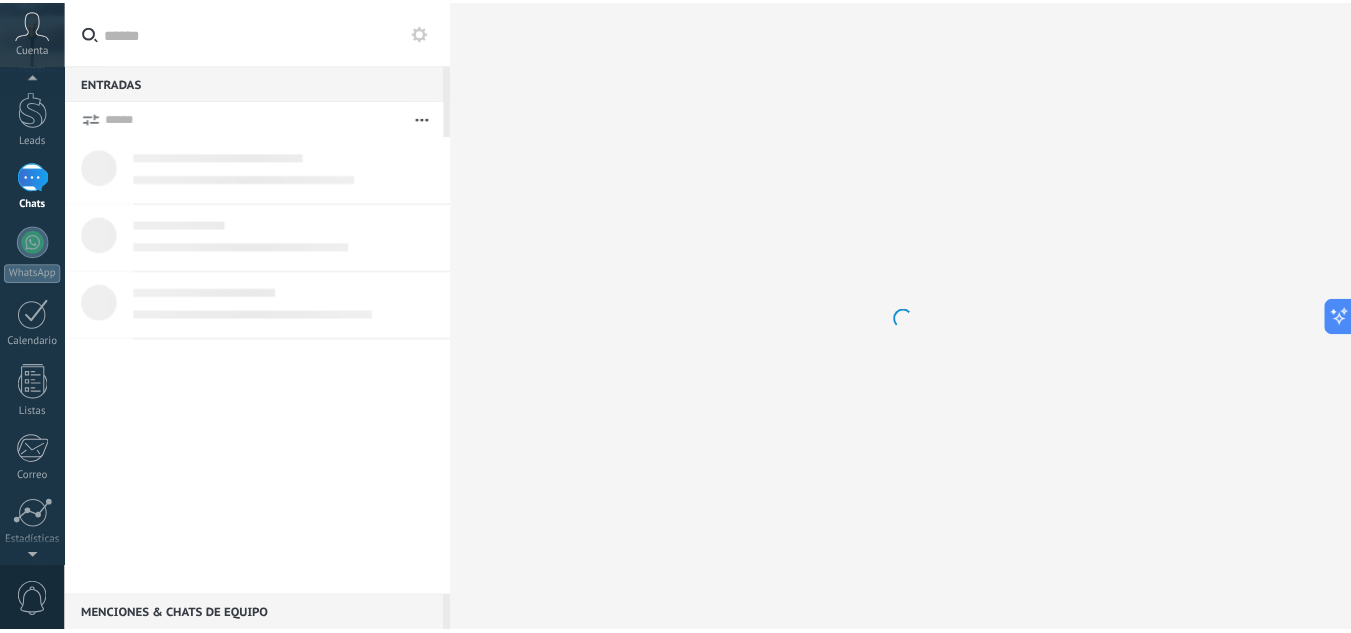 scroll, scrollTop: 0, scrollLeft: 0, axis: both 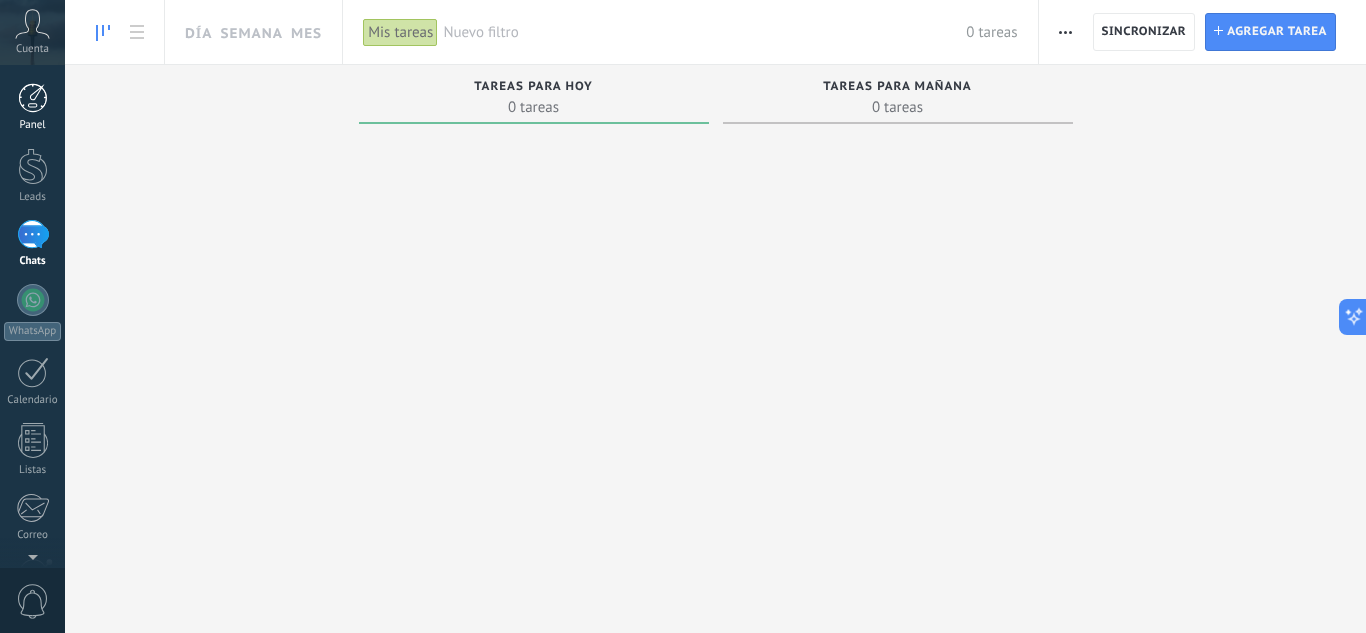 click at bounding box center (33, 98) 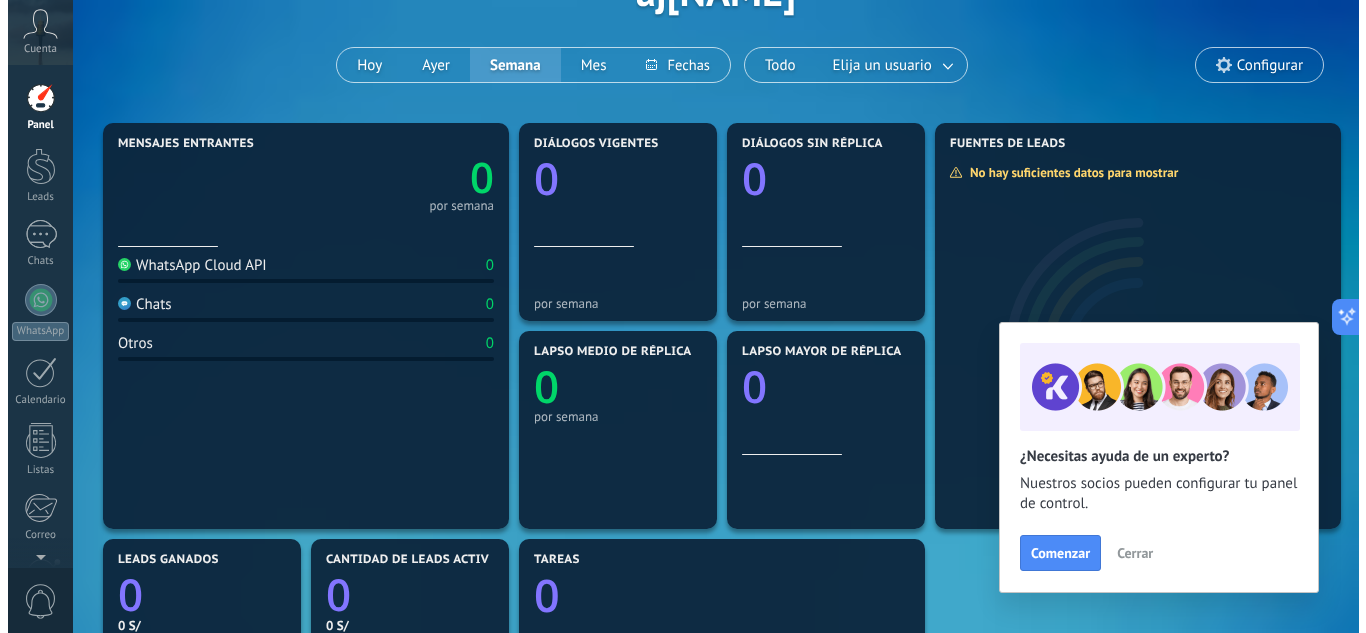scroll, scrollTop: 0, scrollLeft: 0, axis: both 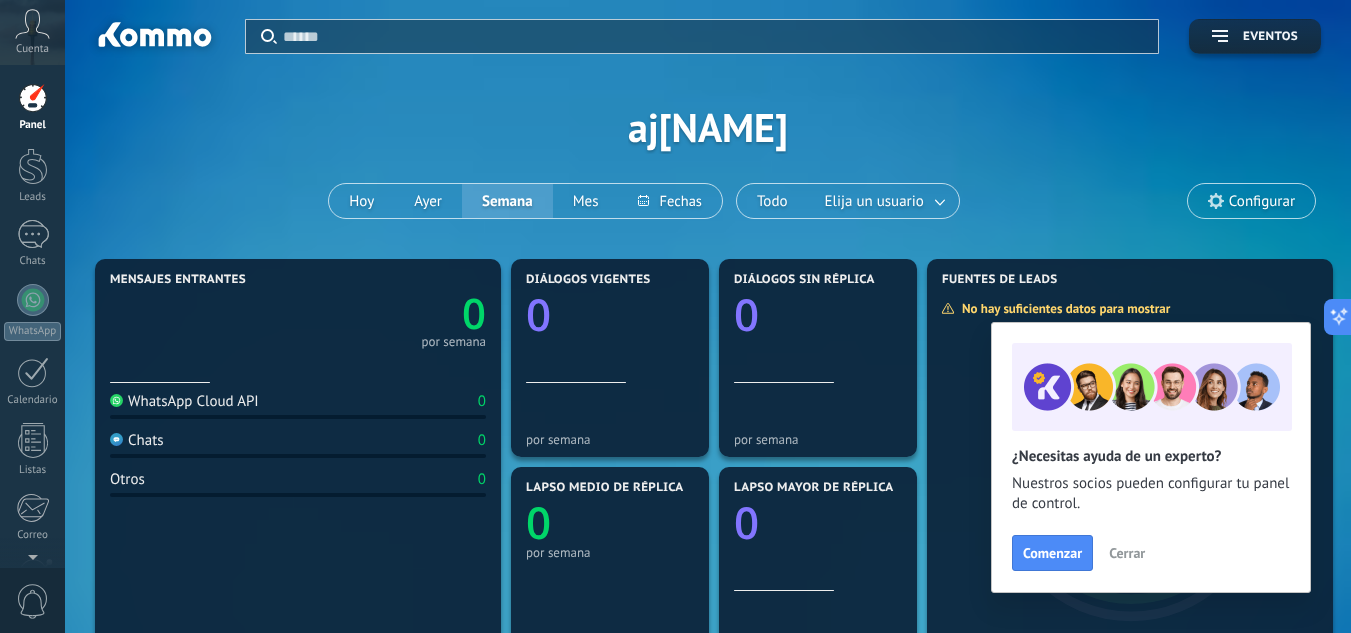drag, startPoint x: 189, startPoint y: 105, endPoint x: 224, endPoint y: 12, distance: 99.368004 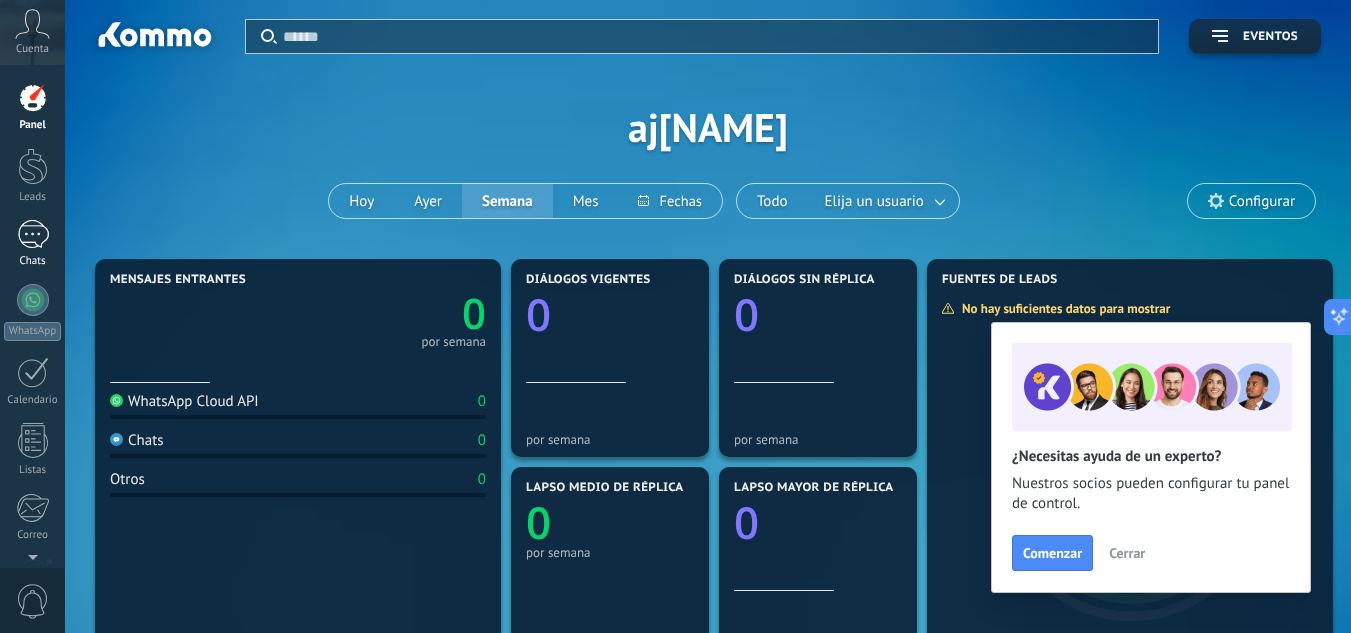 click at bounding box center (33, 234) 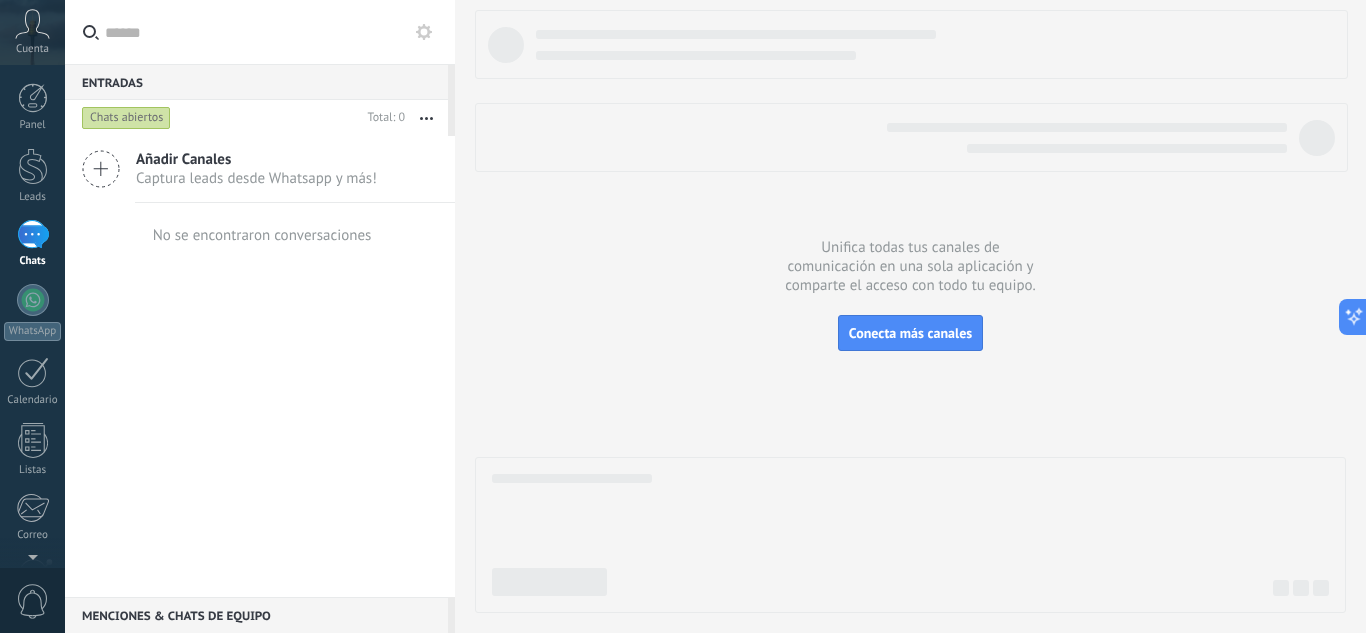 click on "Entradas 0" at bounding box center [256, 82] 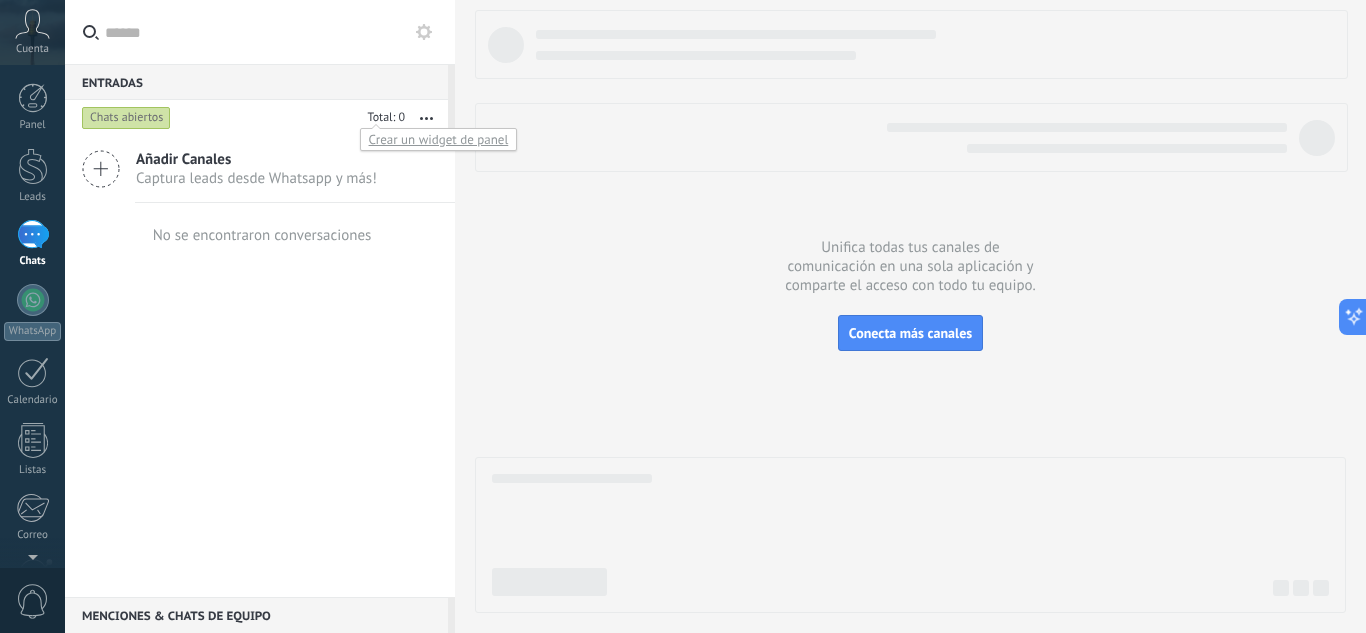 click at bounding box center [383, 119] 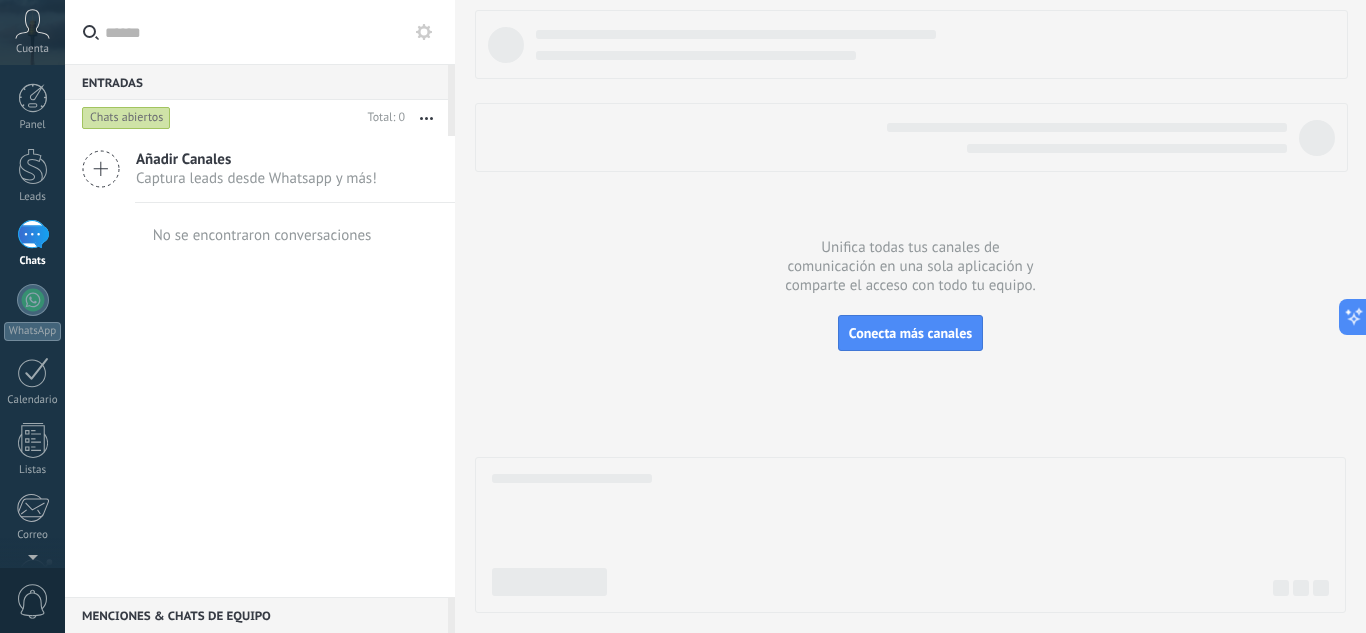 click at bounding box center (426, 118) 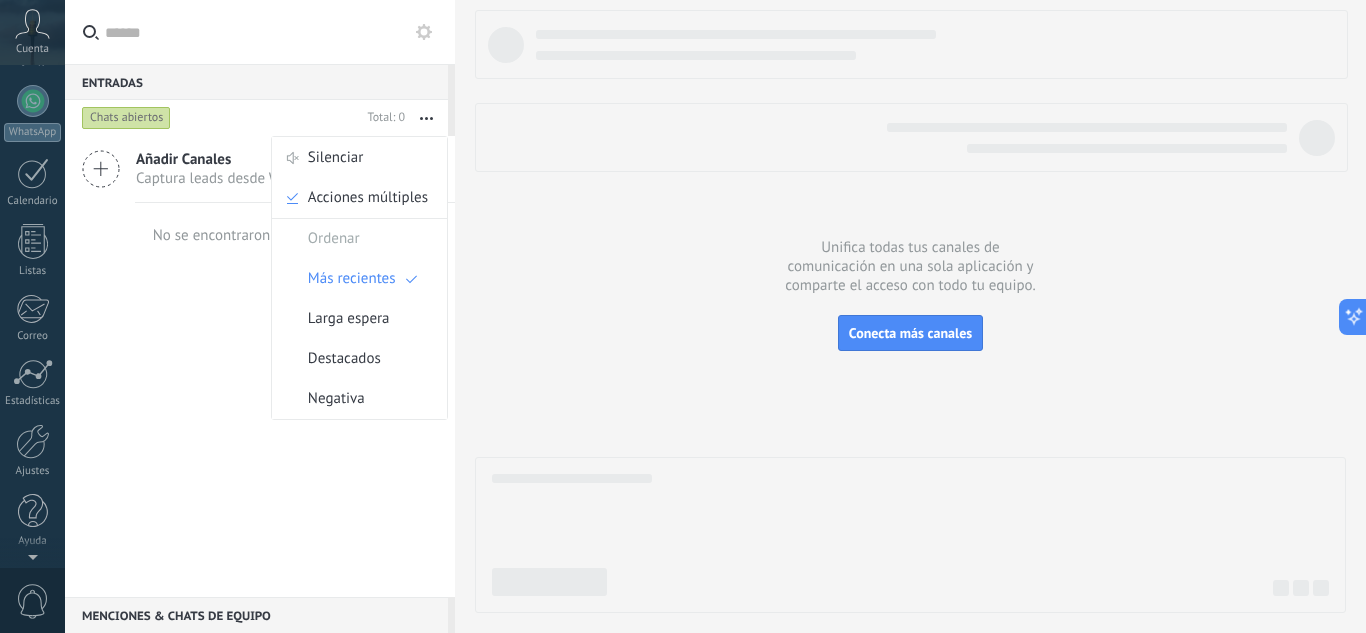 scroll, scrollTop: 0, scrollLeft: 0, axis: both 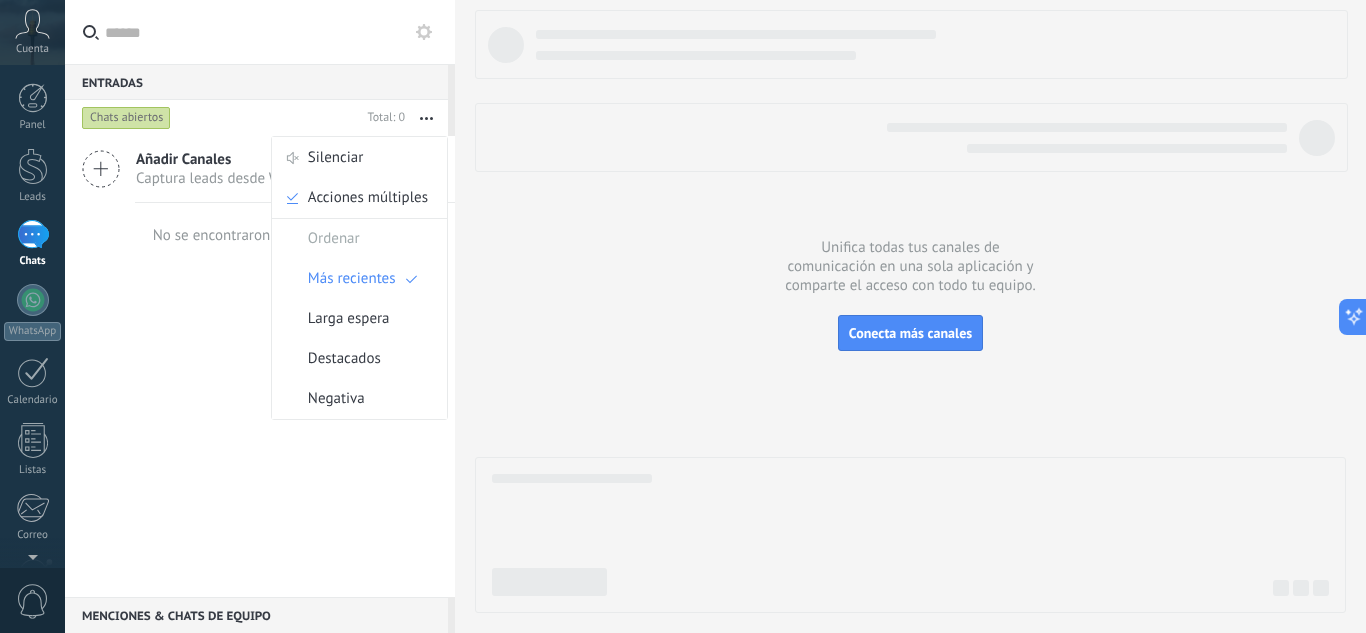 click at bounding box center (32, 24) 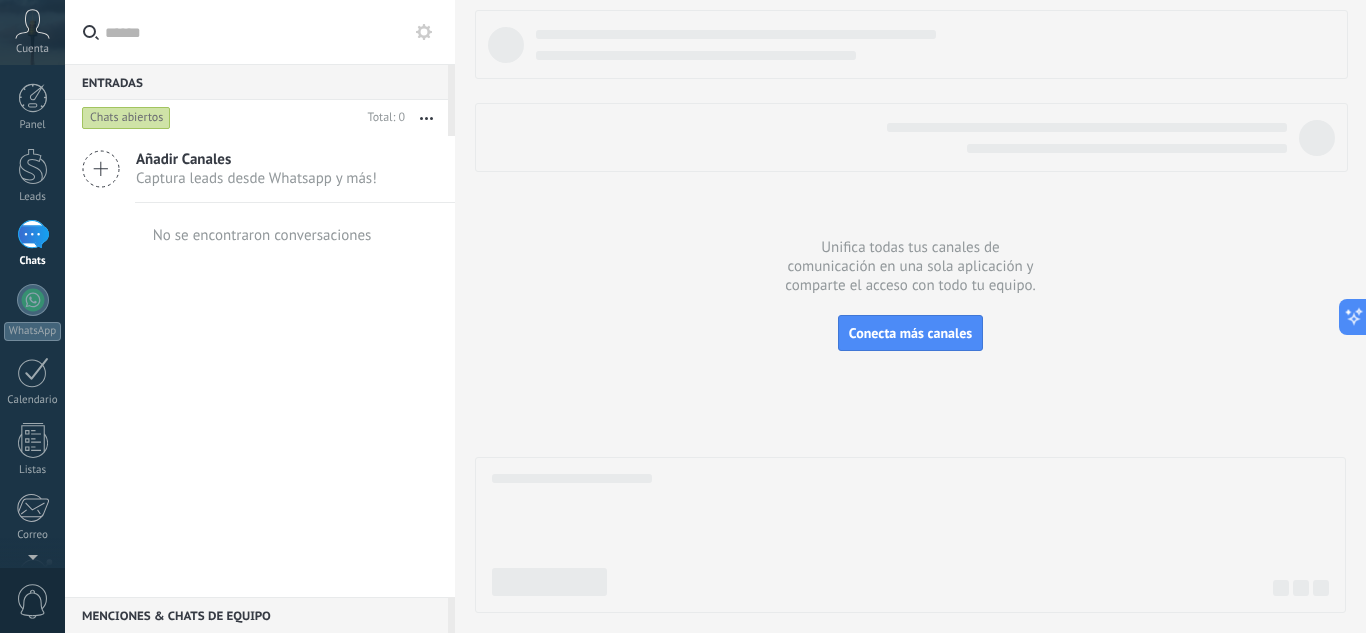 click on "Chats abiertos" at bounding box center [219, 118] 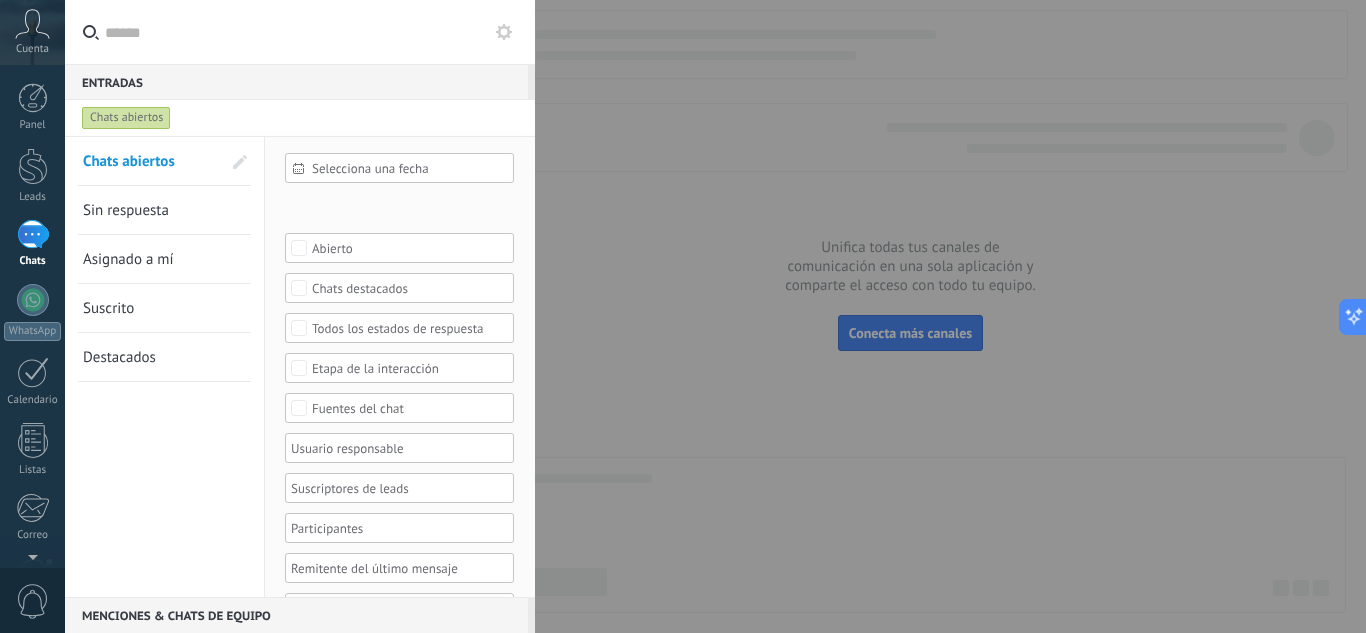 click at bounding box center (683, 316) 